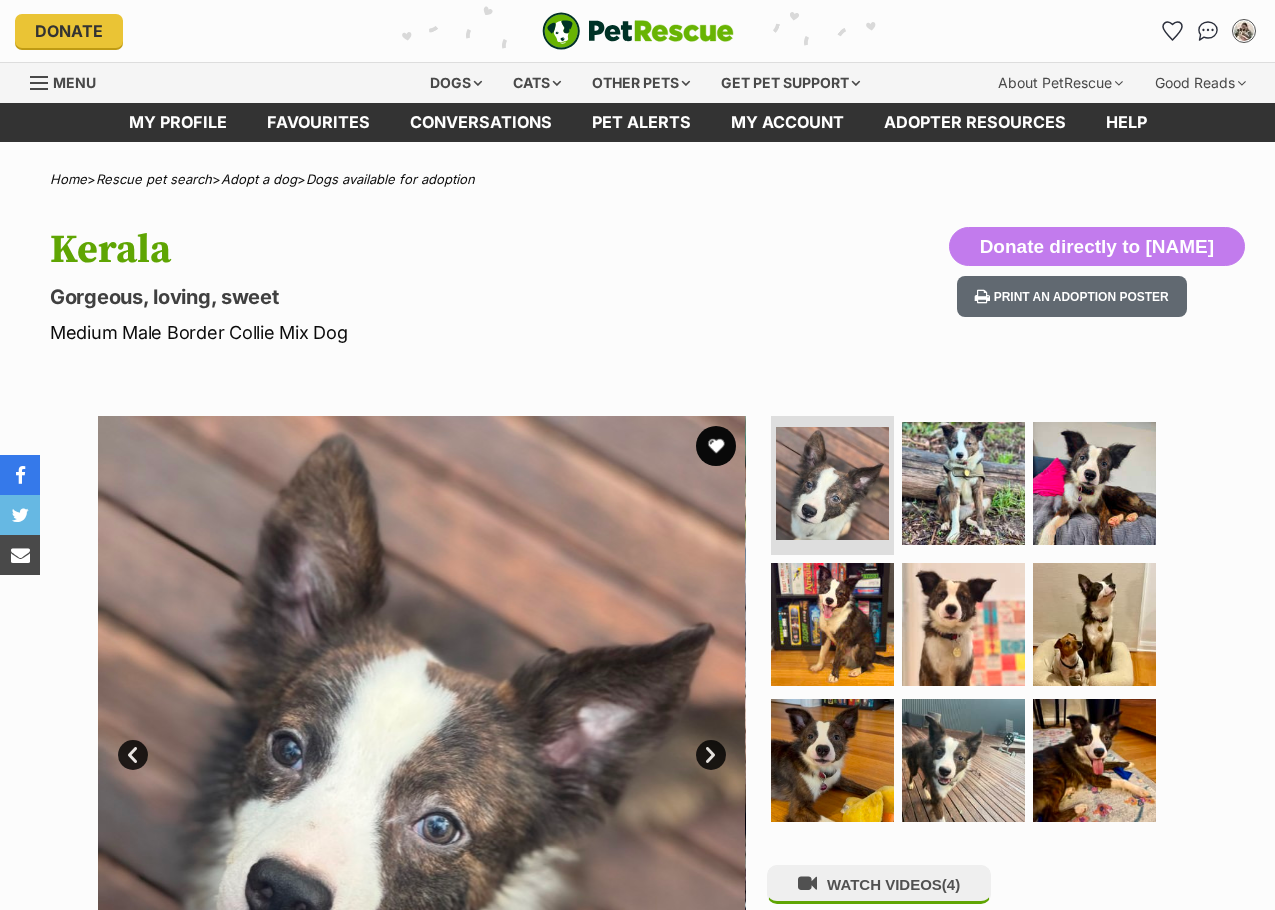 scroll, scrollTop: 0, scrollLeft: 0, axis: both 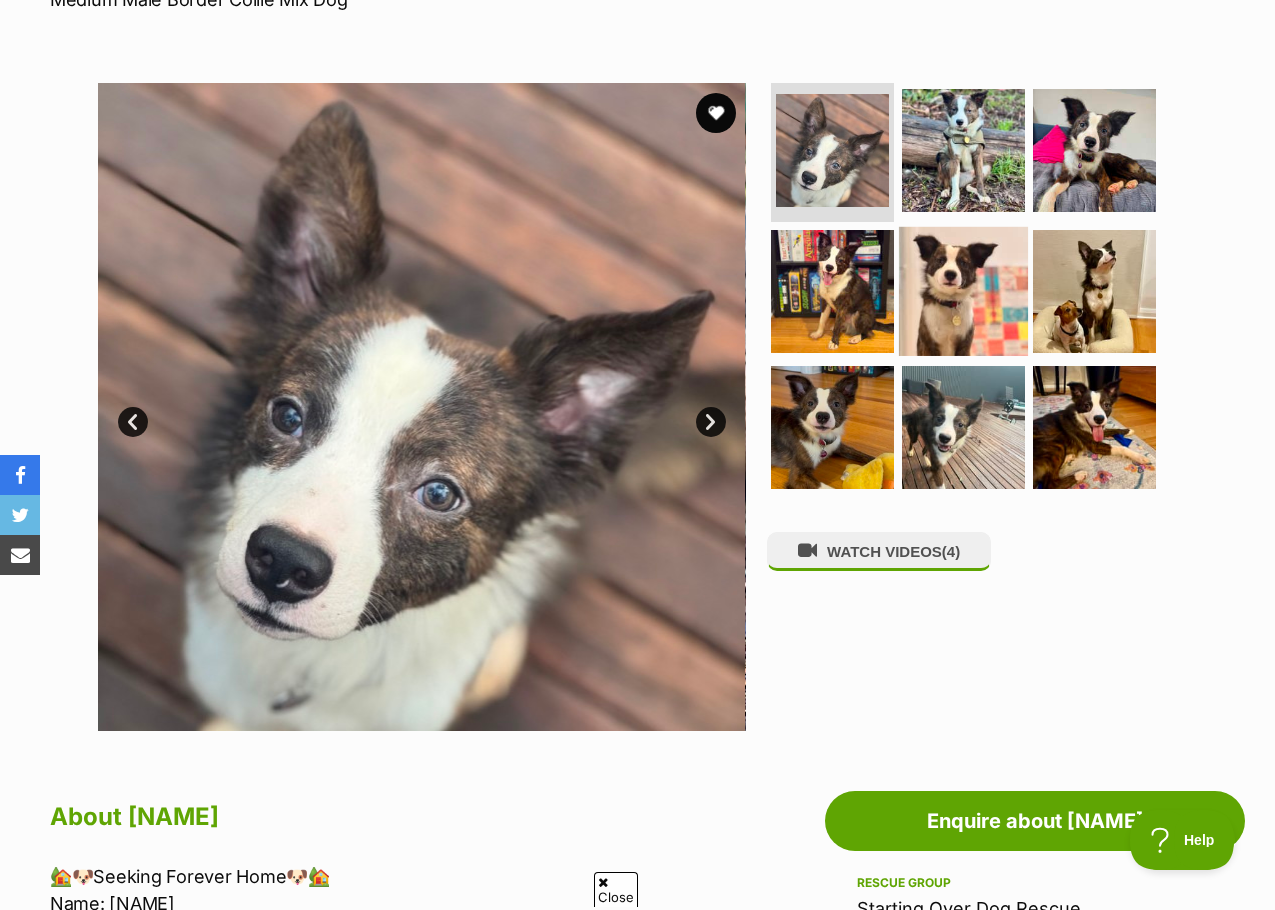 click at bounding box center (963, 291) 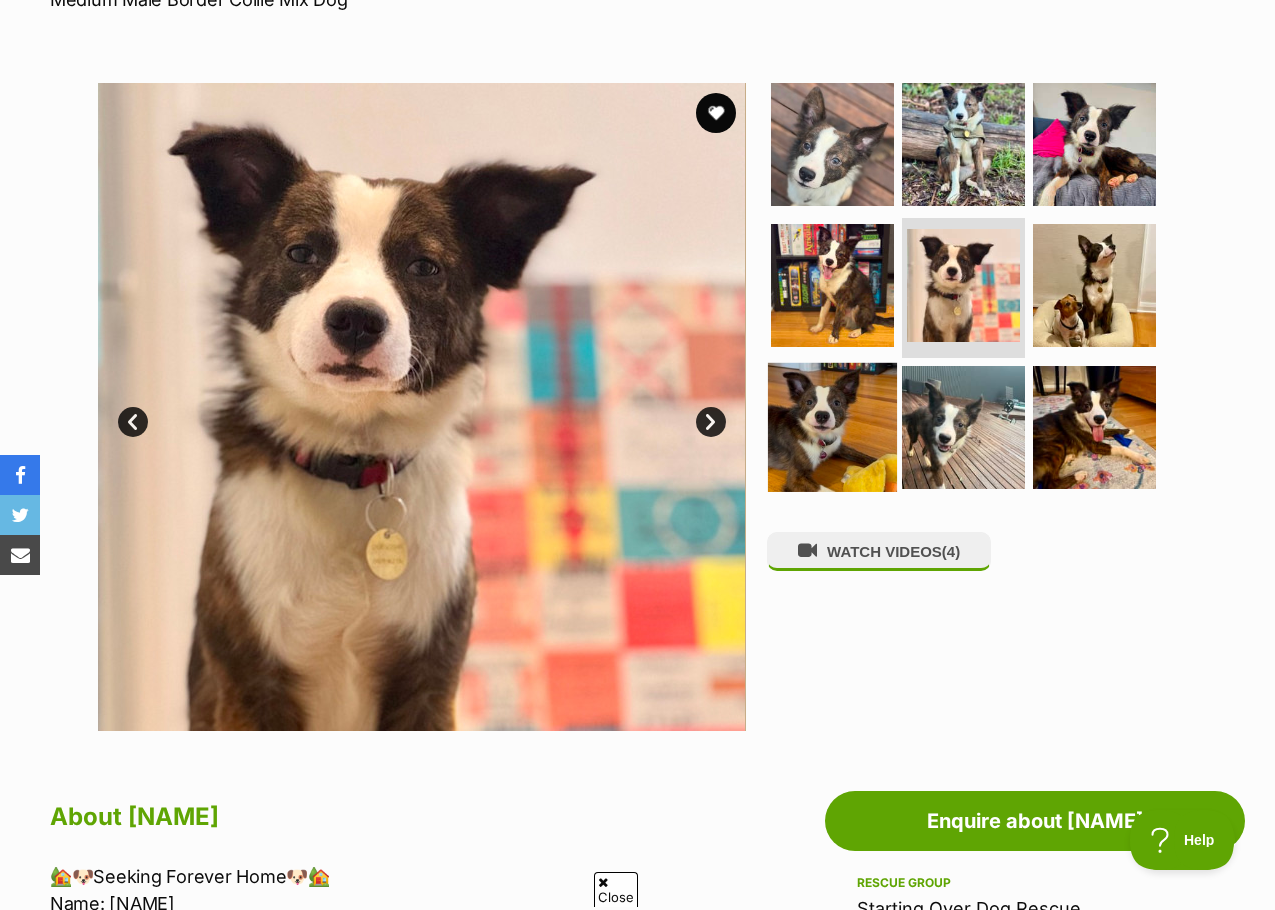 click at bounding box center (832, 427) 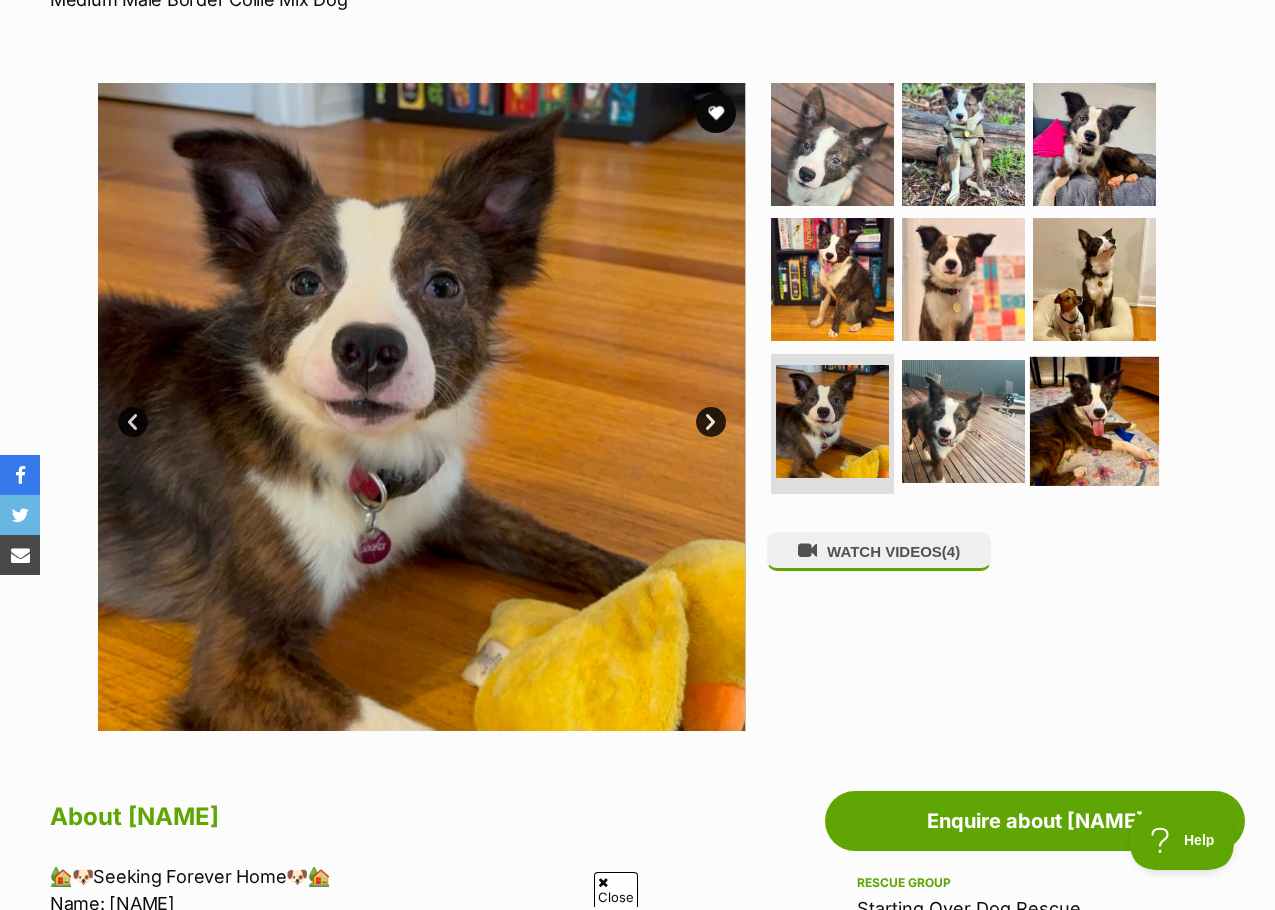 click at bounding box center (1094, 421) 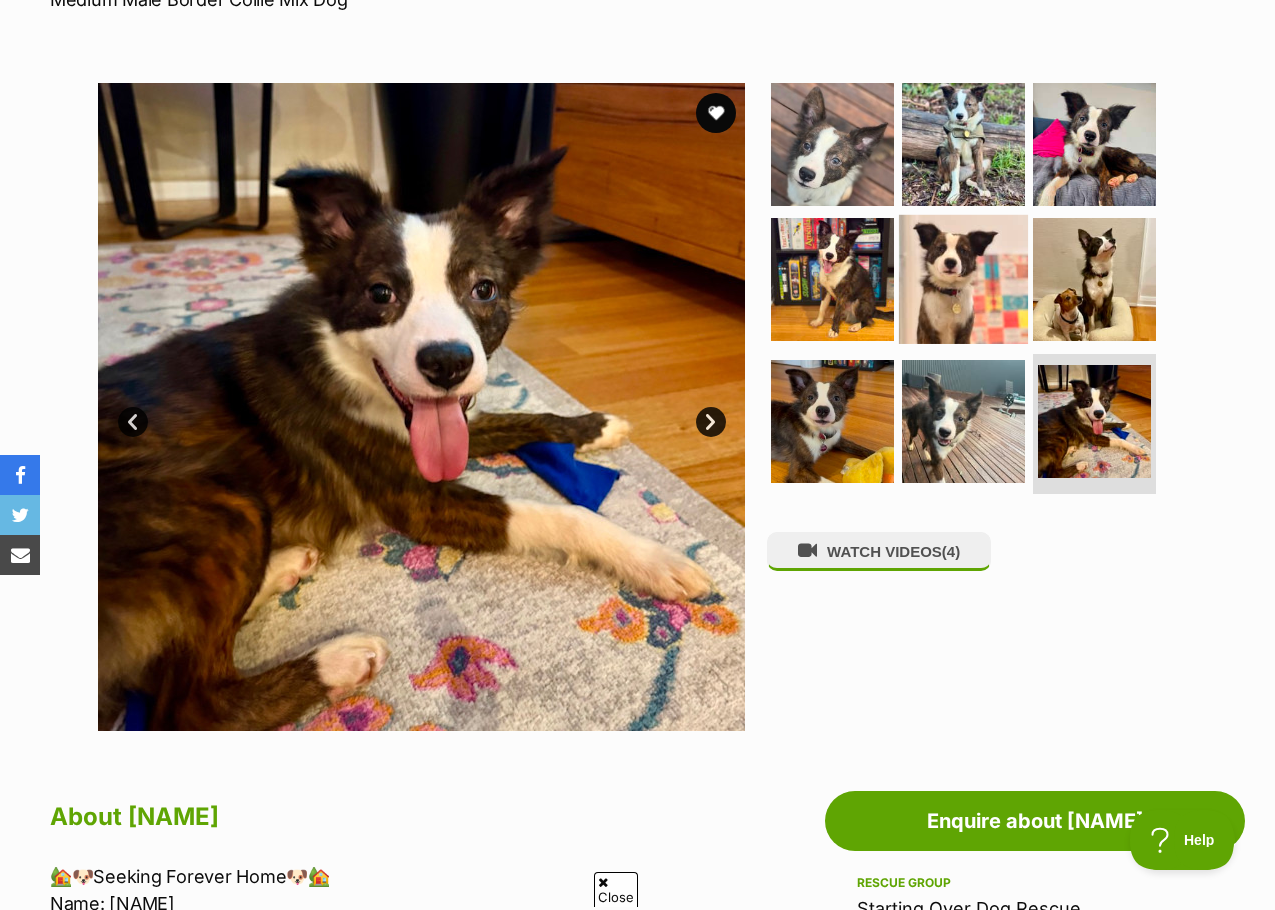 click at bounding box center (963, 279) 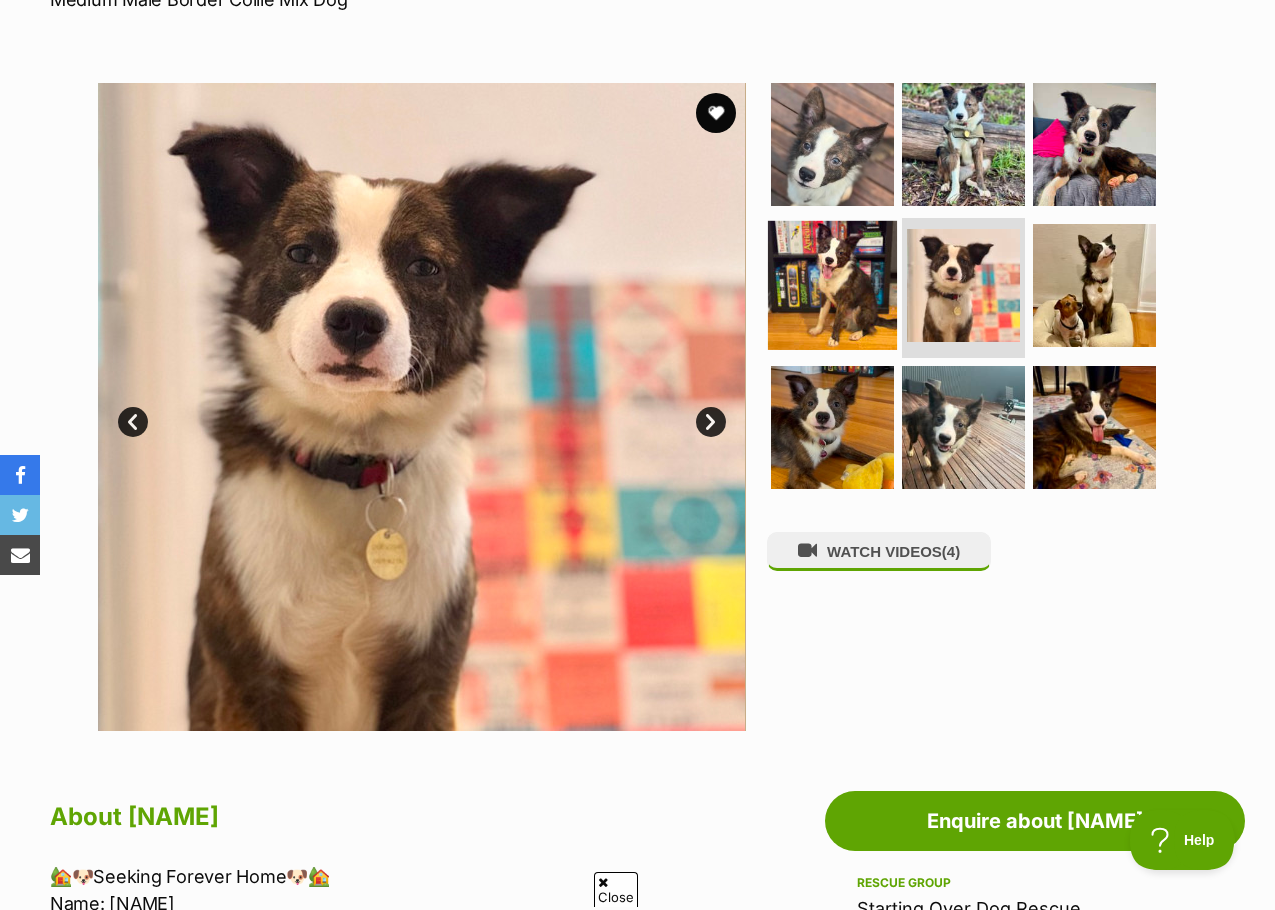 click at bounding box center [832, 285] 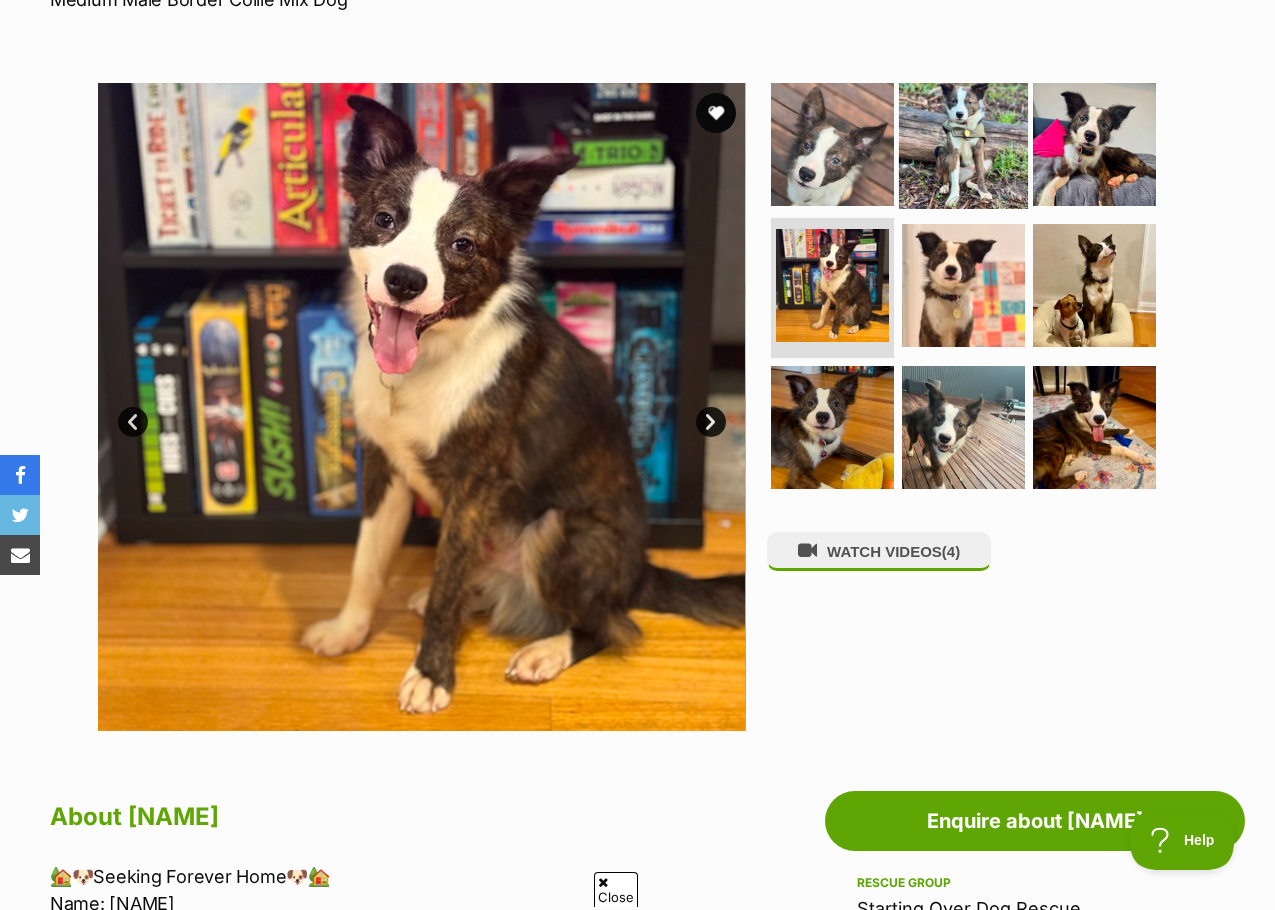 click at bounding box center [963, 143] 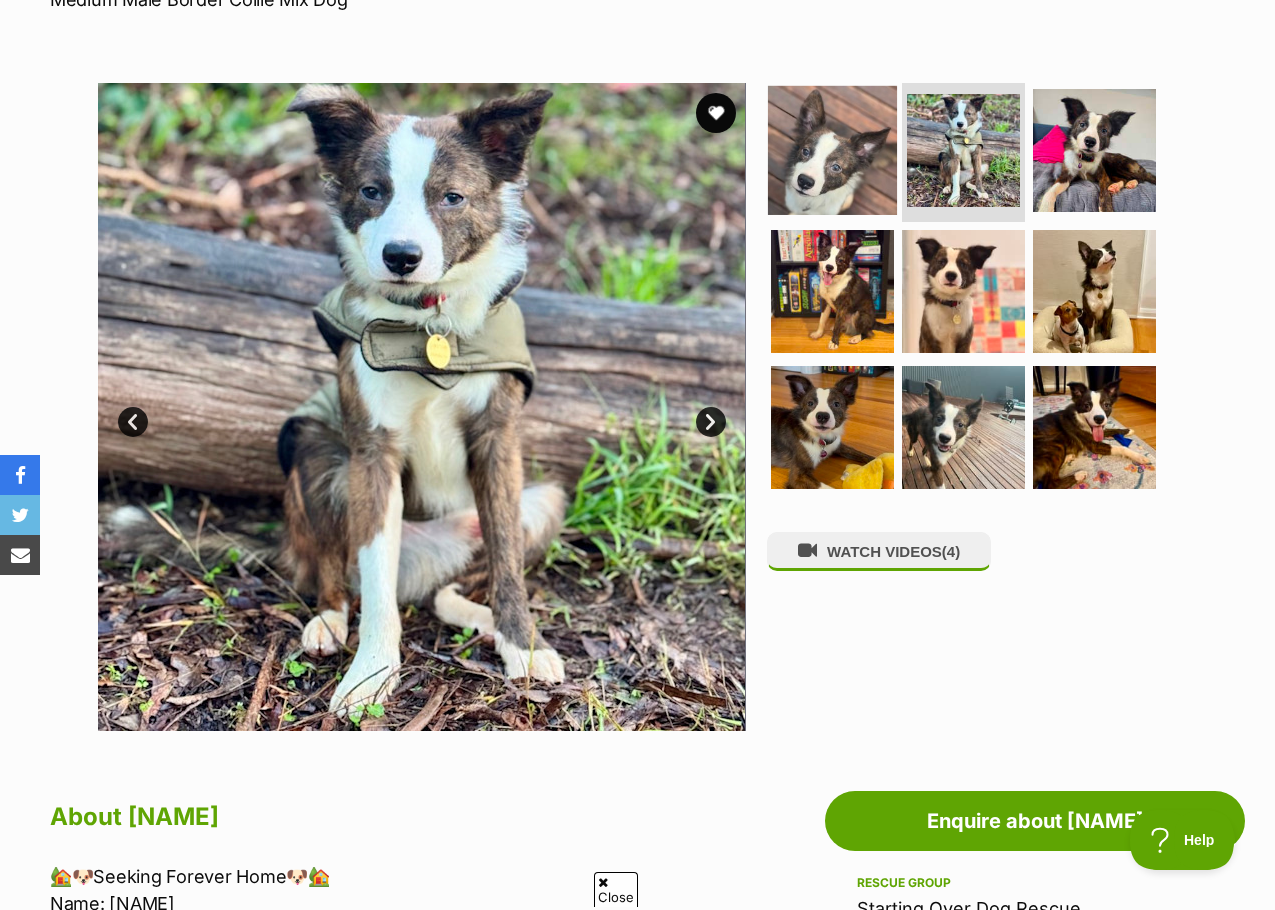 click at bounding box center [832, 149] 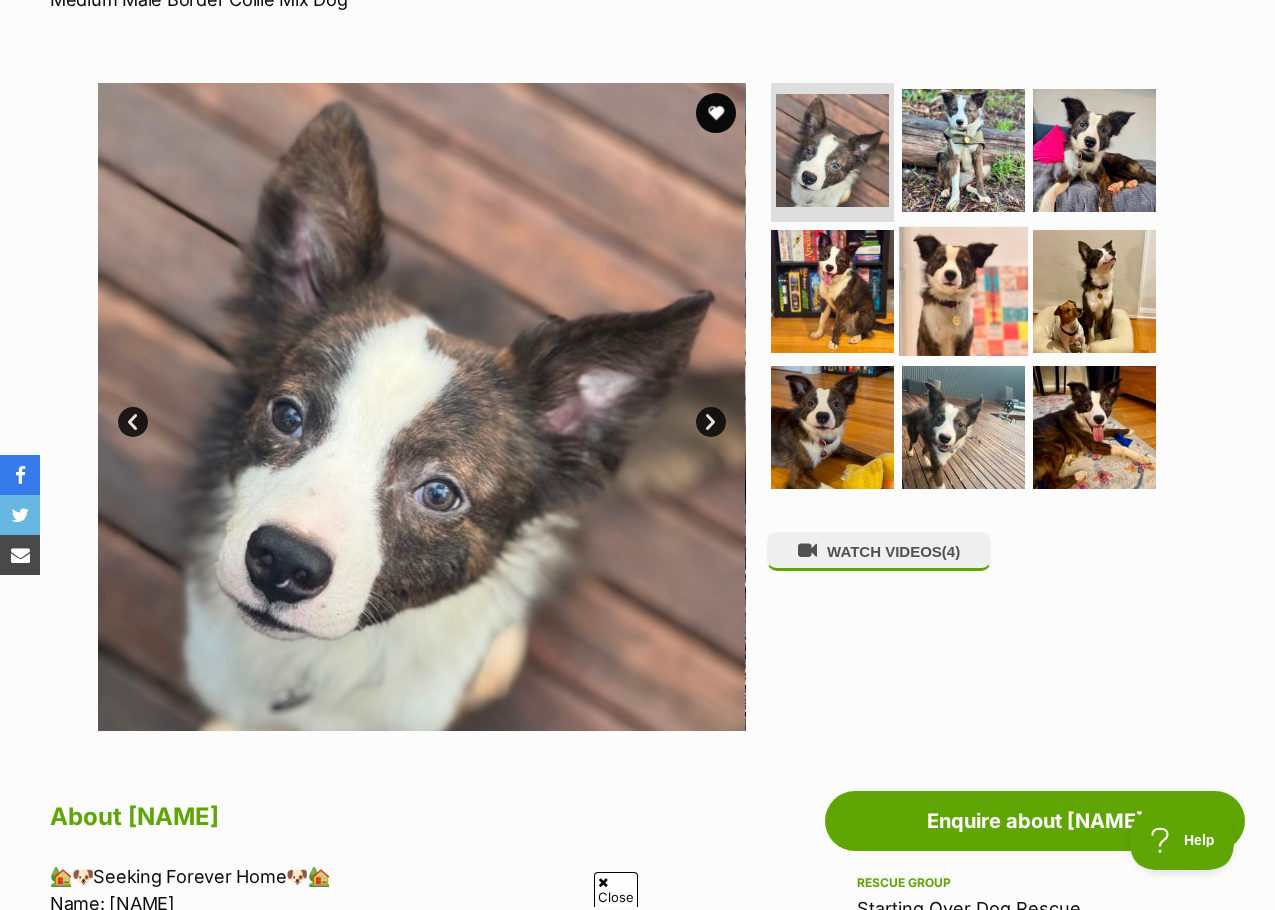 click at bounding box center (963, 291) 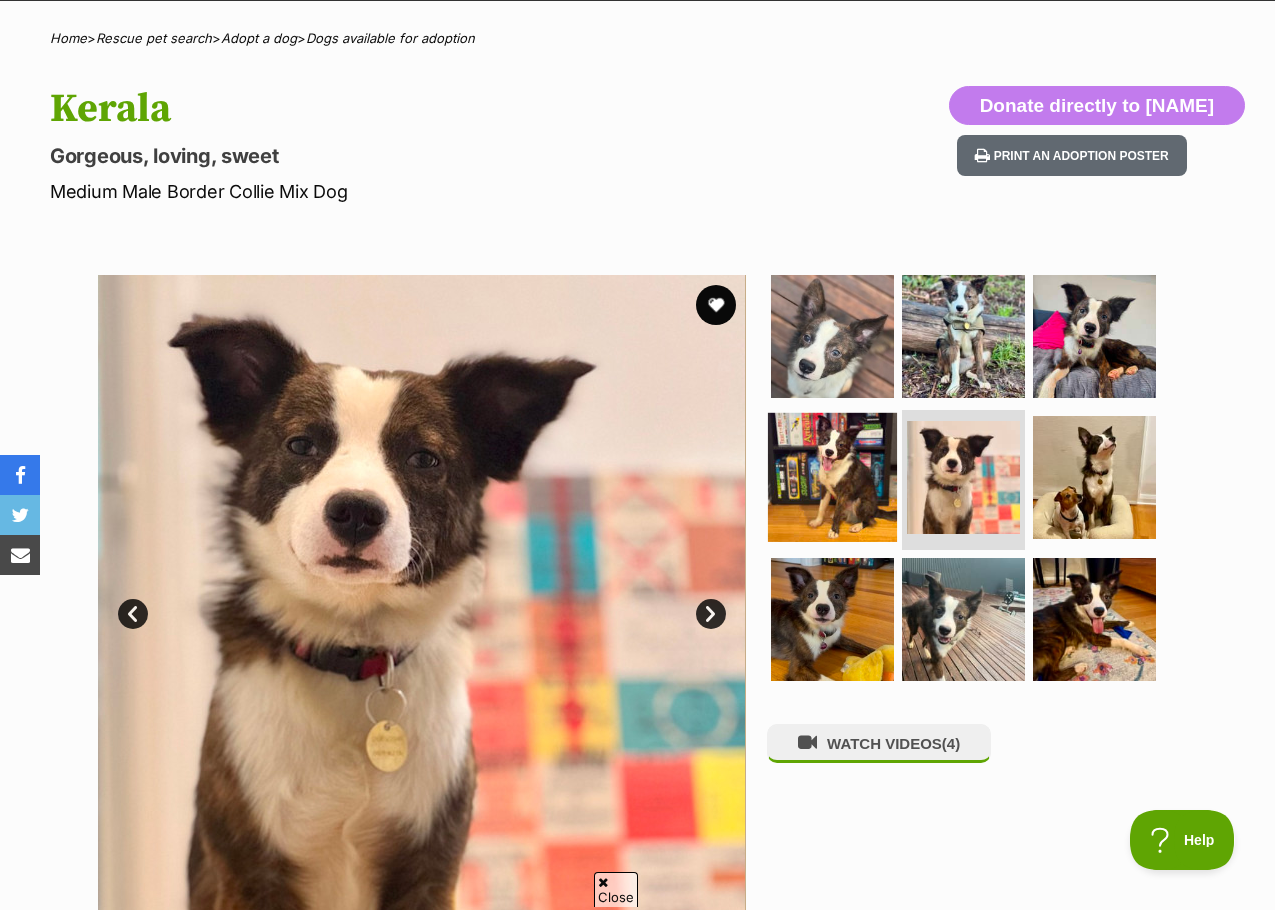 scroll, scrollTop: 0, scrollLeft: 0, axis: both 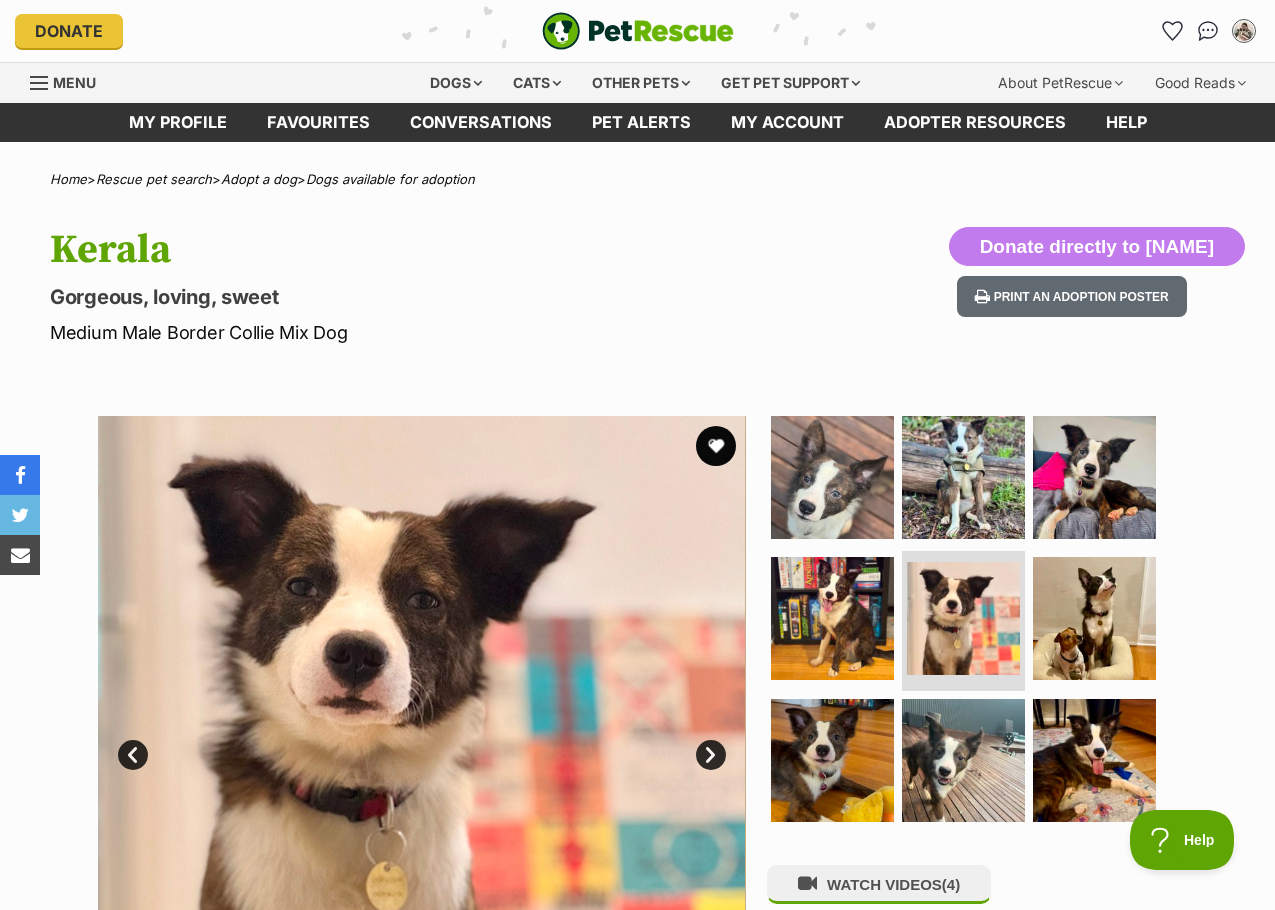 click on "Donate
PetRescue home
My account
Frankie Zheng
Edit profile
Log out
Pet alerts
Pet alert matches
Account settings
Change password
Dogs
Find a dog on PetRescue
View all dogs
Browse all of the doggos looking for a home
Senior dogs
Fill their golden years with love and happiness
Bonded pets
Dogs that need to be adopted together
Dogs looking for foster care
Dogs looking for a temporary home
Dog adoption assistance
How to set up an adopter profile
A guide to setting up your account
Pet adoption tips
Tips to boost your pet search
Creating and managing pet alerts
Get notified about a pawfect match!
Do you speak dog?
VIC" at bounding box center [637, 2614] 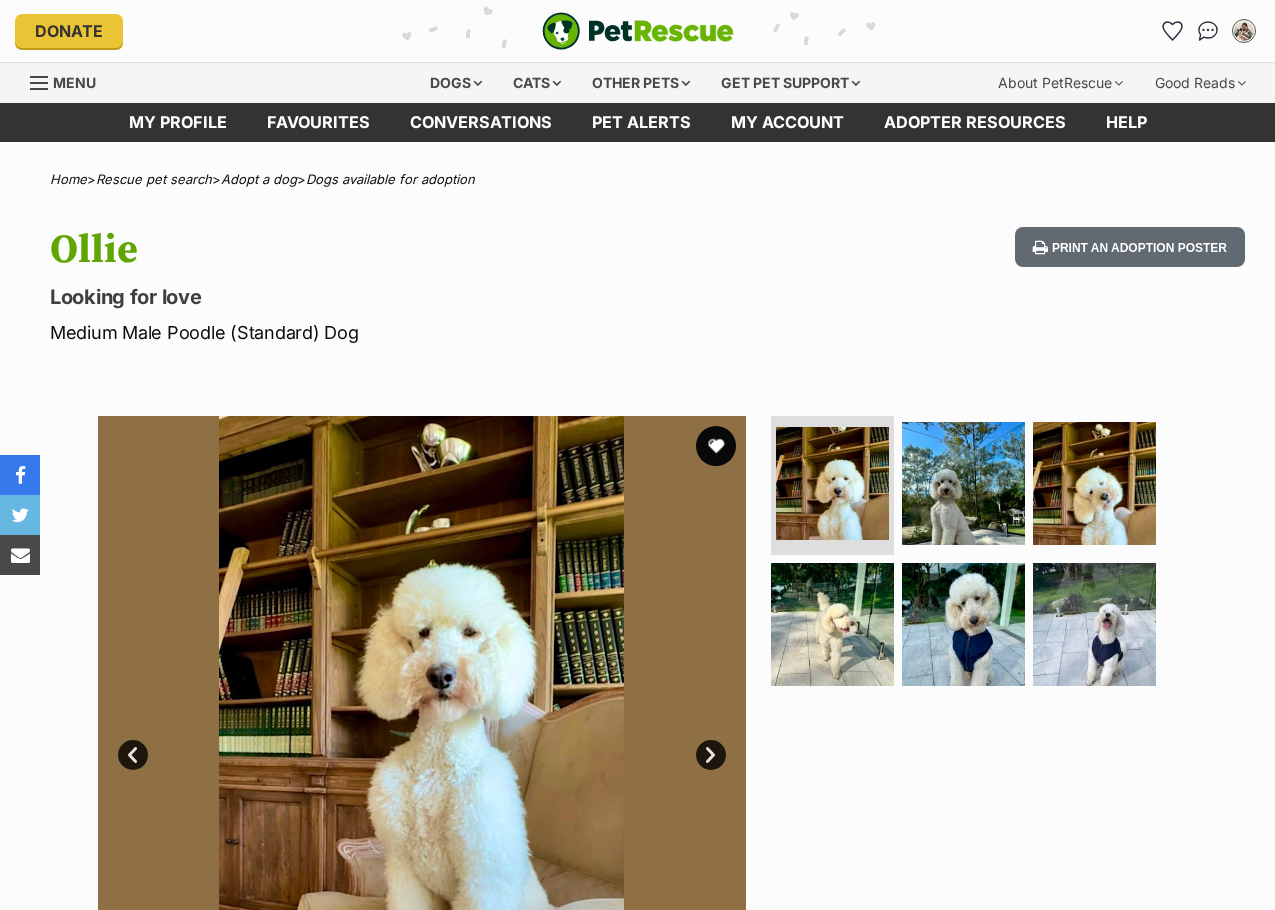 scroll, scrollTop: 0, scrollLeft: 0, axis: both 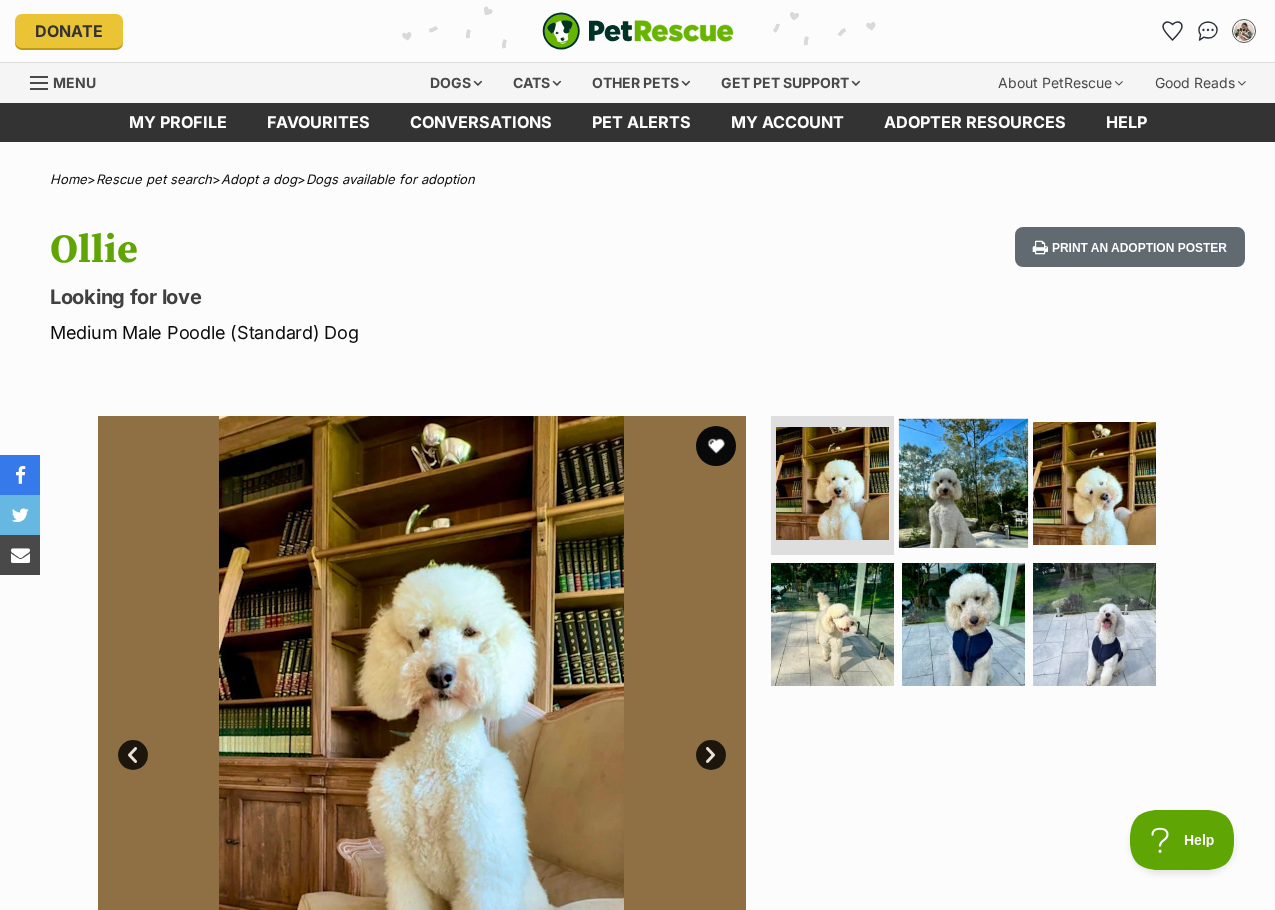 click at bounding box center [963, 482] 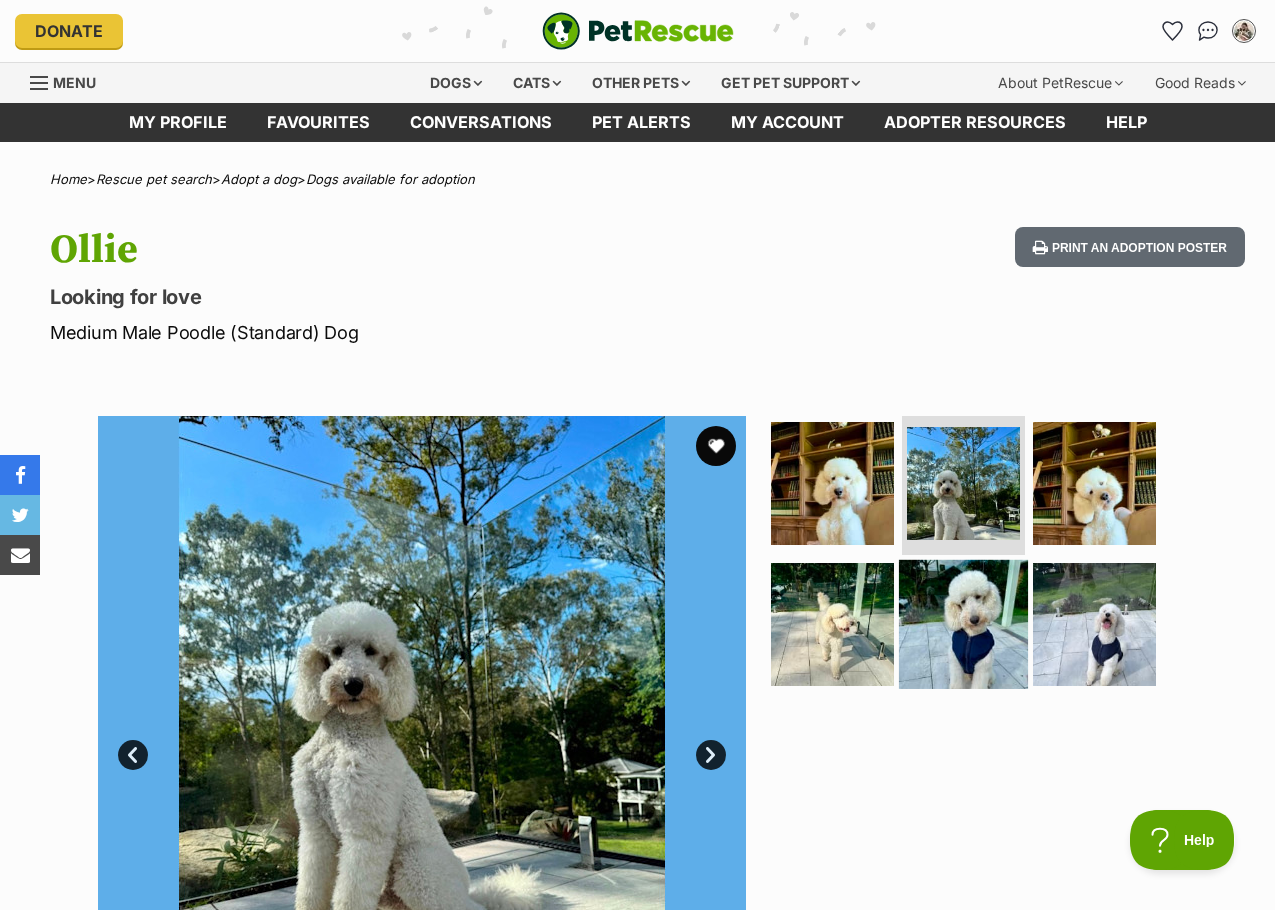 click at bounding box center [963, 624] 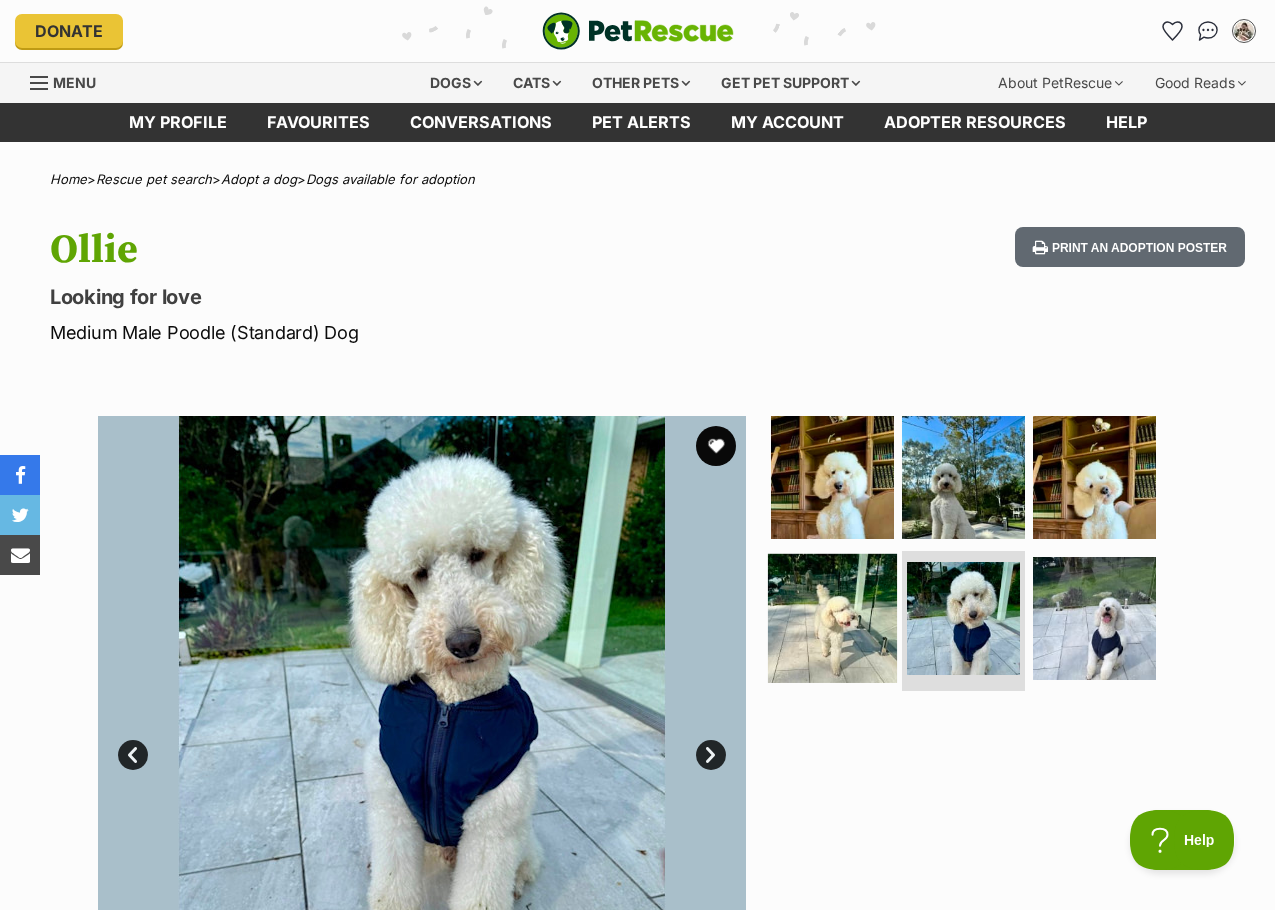click at bounding box center (832, 618) 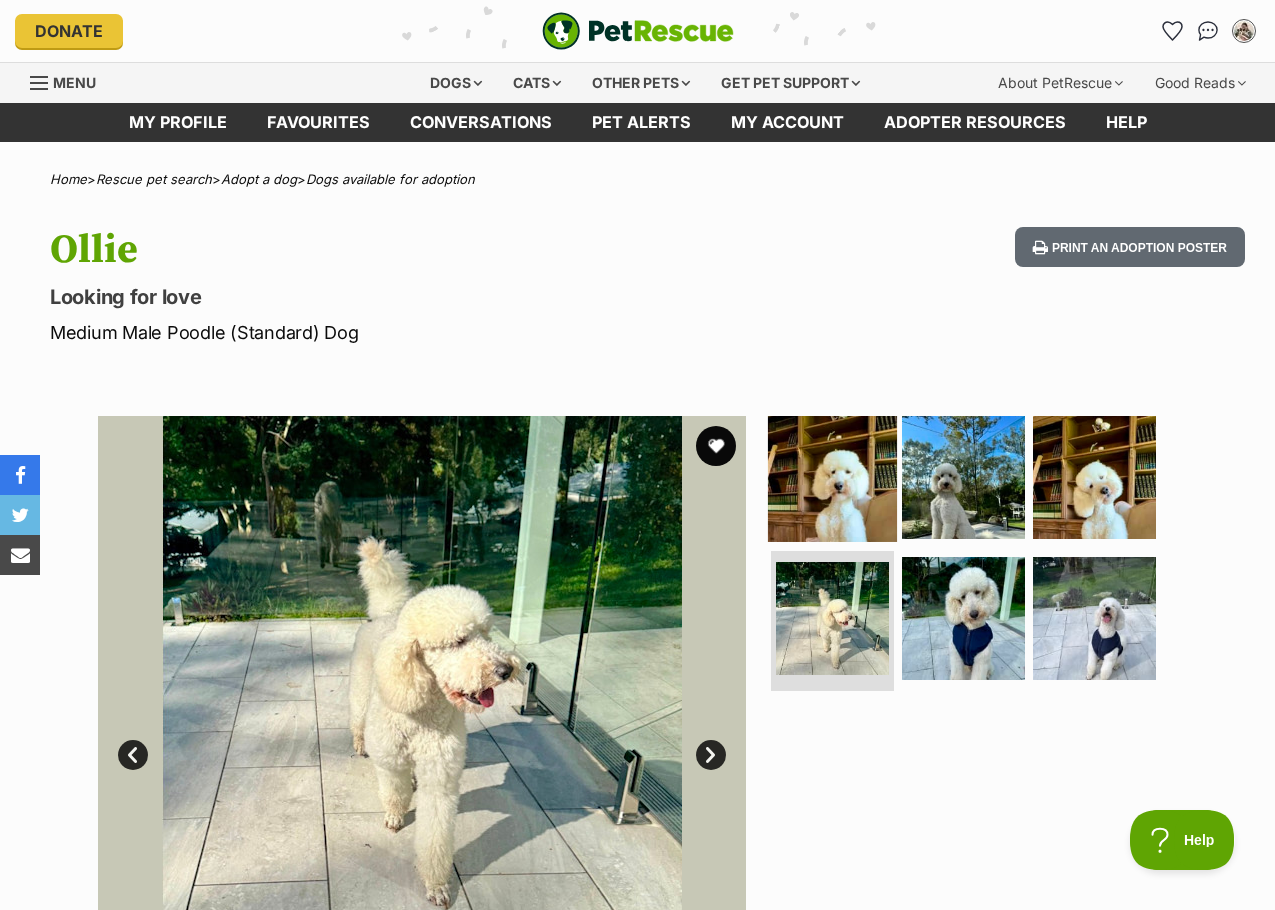 click at bounding box center (832, 476) 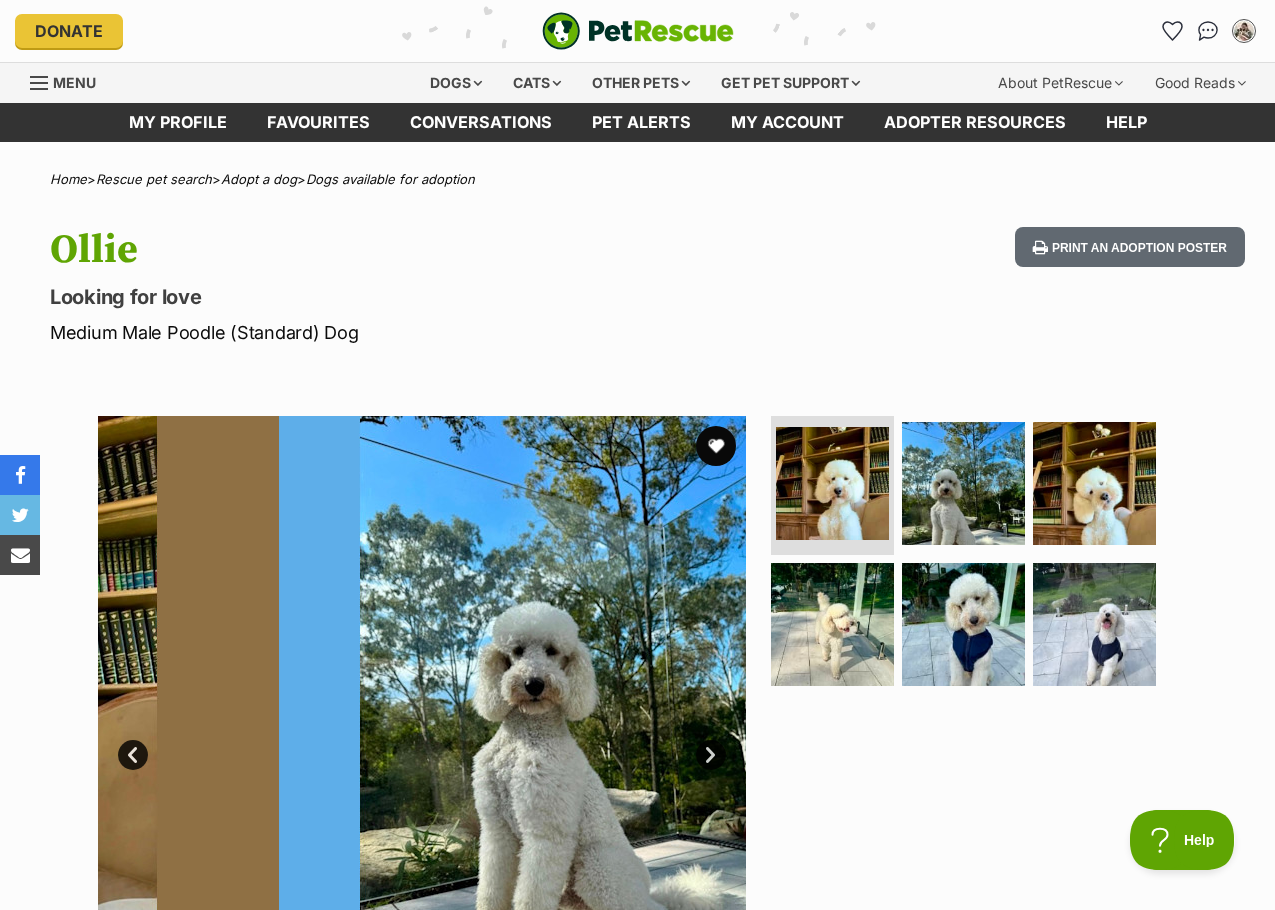 click on "Ollie
Looking for love
Medium Male Poodle (Standard) Dog
Print an adoption poster" at bounding box center [637, 286] 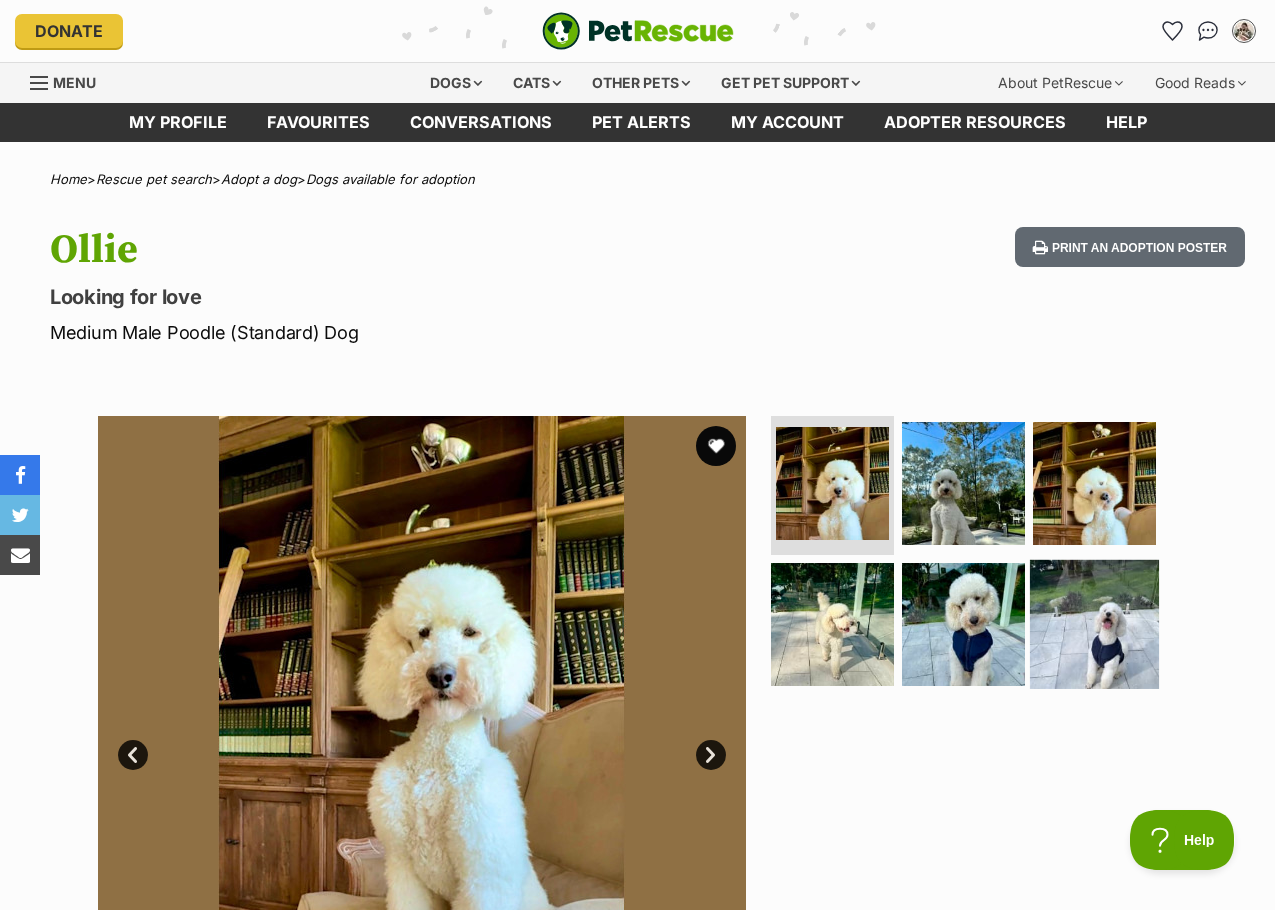 click at bounding box center (1094, 624) 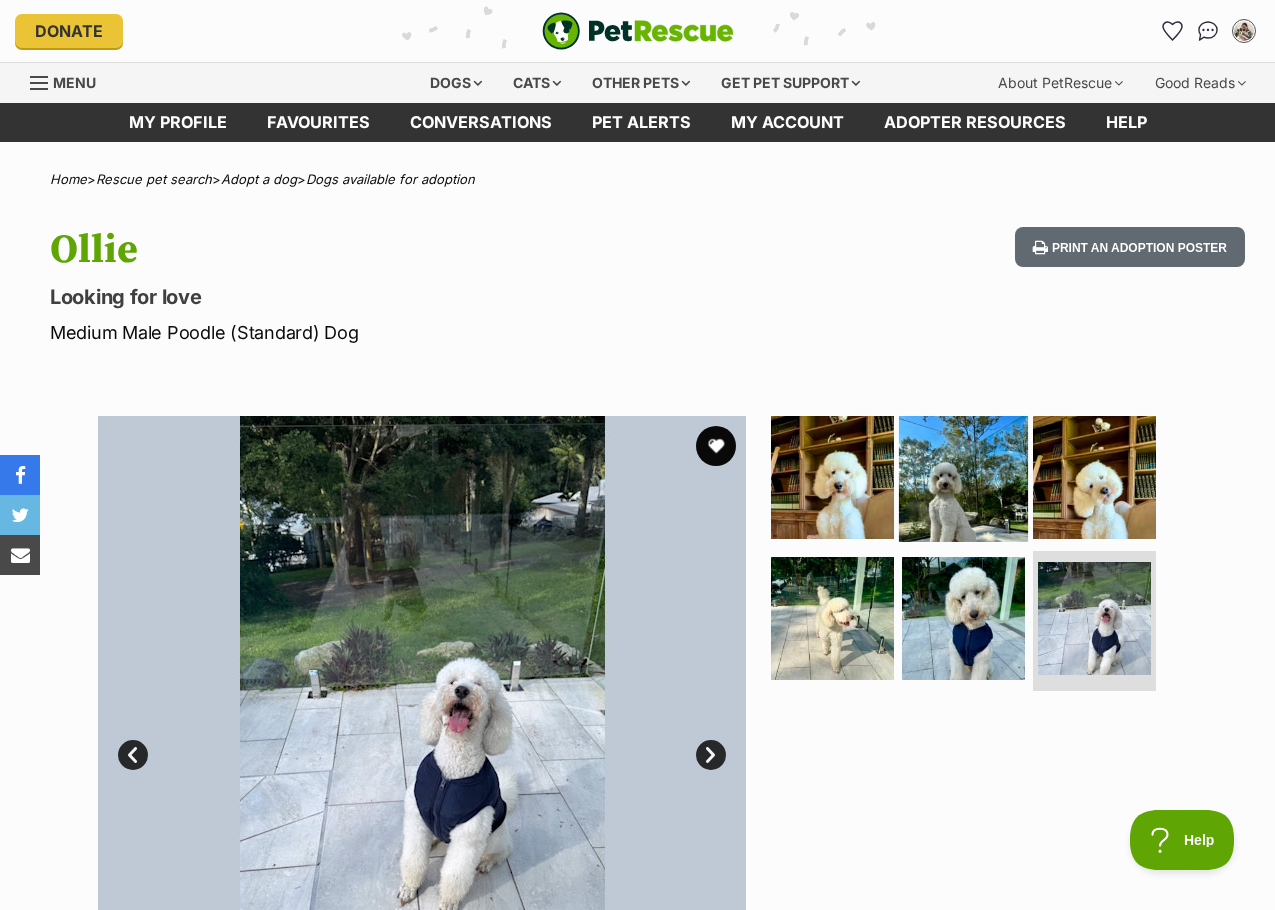 click at bounding box center (963, 476) 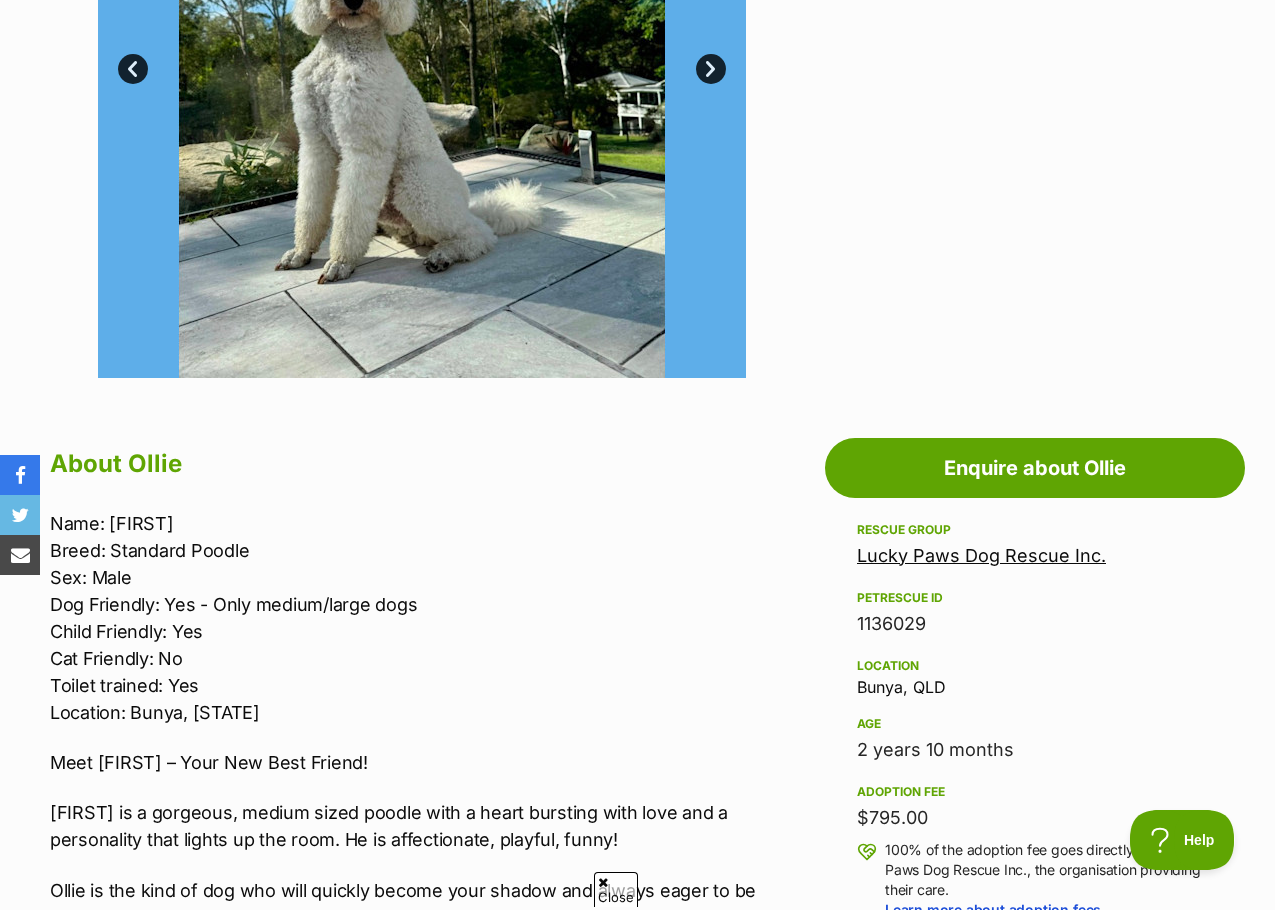 scroll, scrollTop: 0, scrollLeft: 0, axis: both 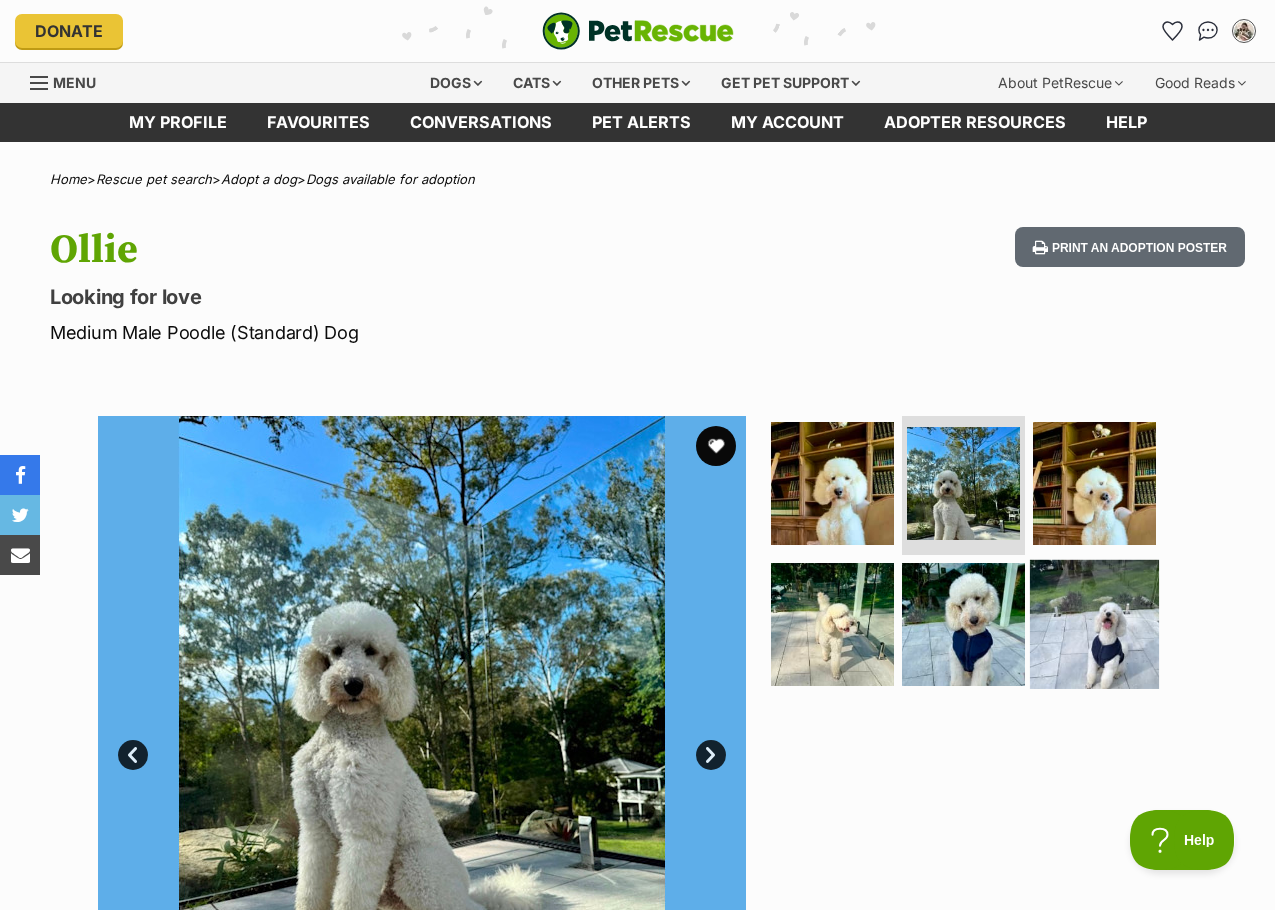 click at bounding box center (1094, 624) 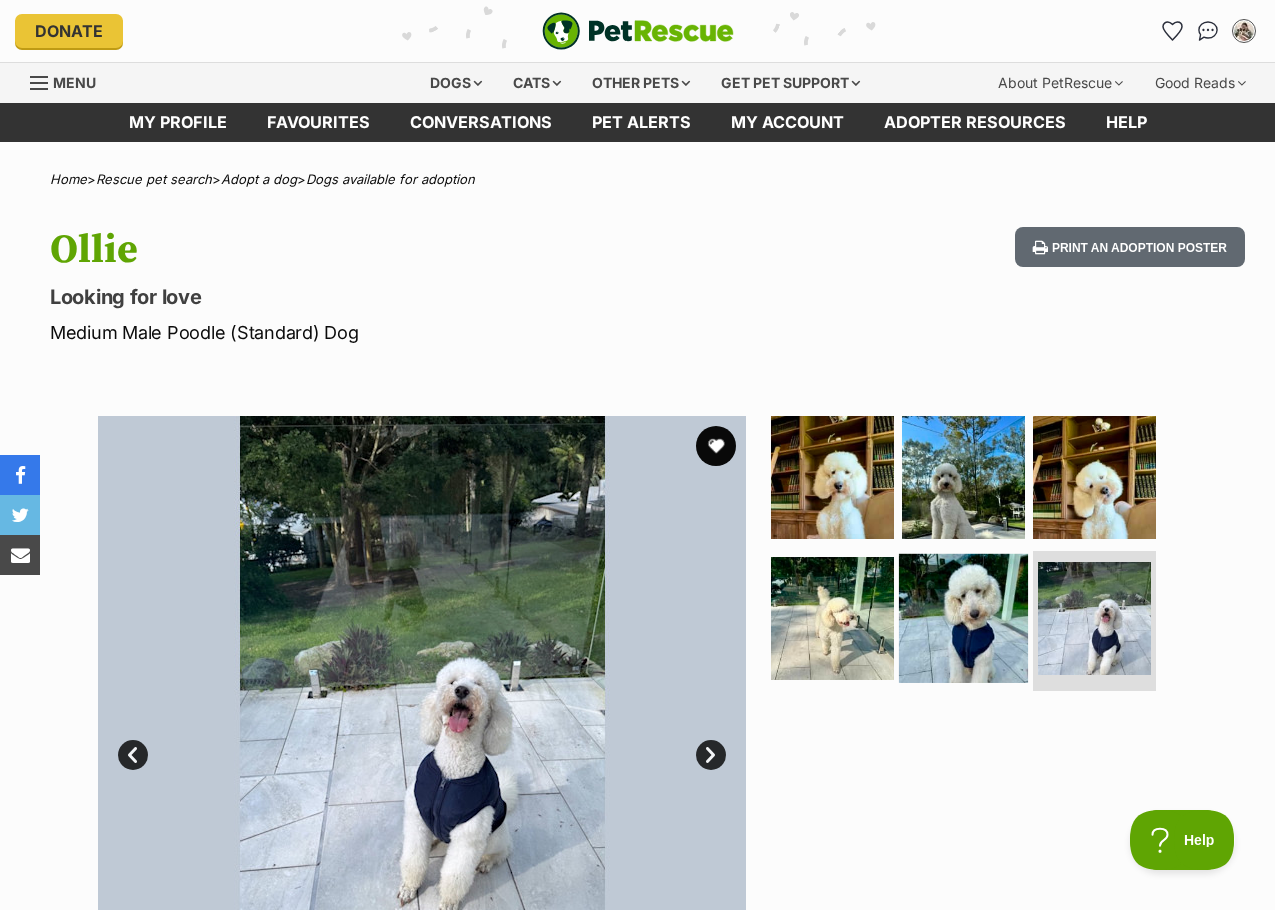click at bounding box center [963, 618] 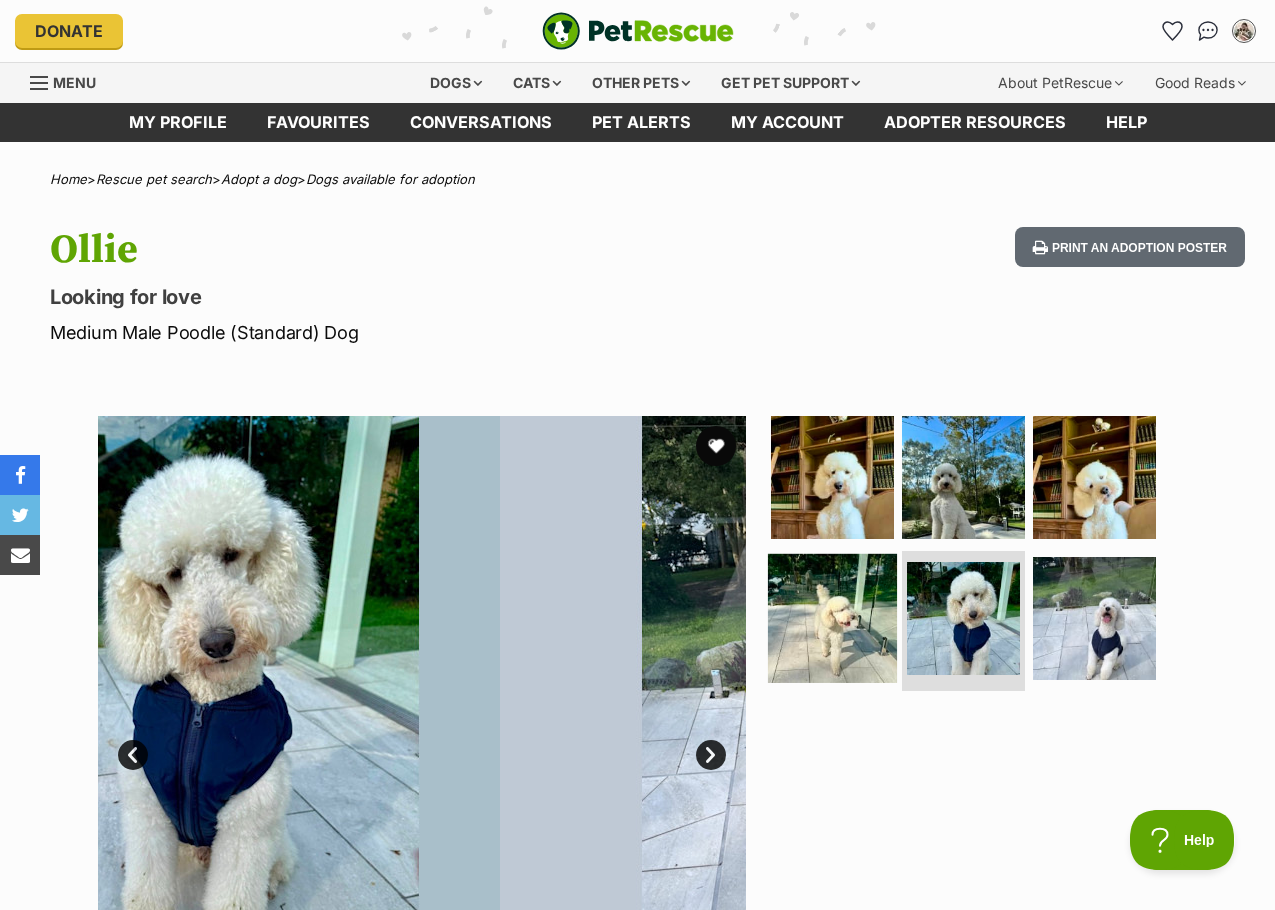 click at bounding box center (832, 618) 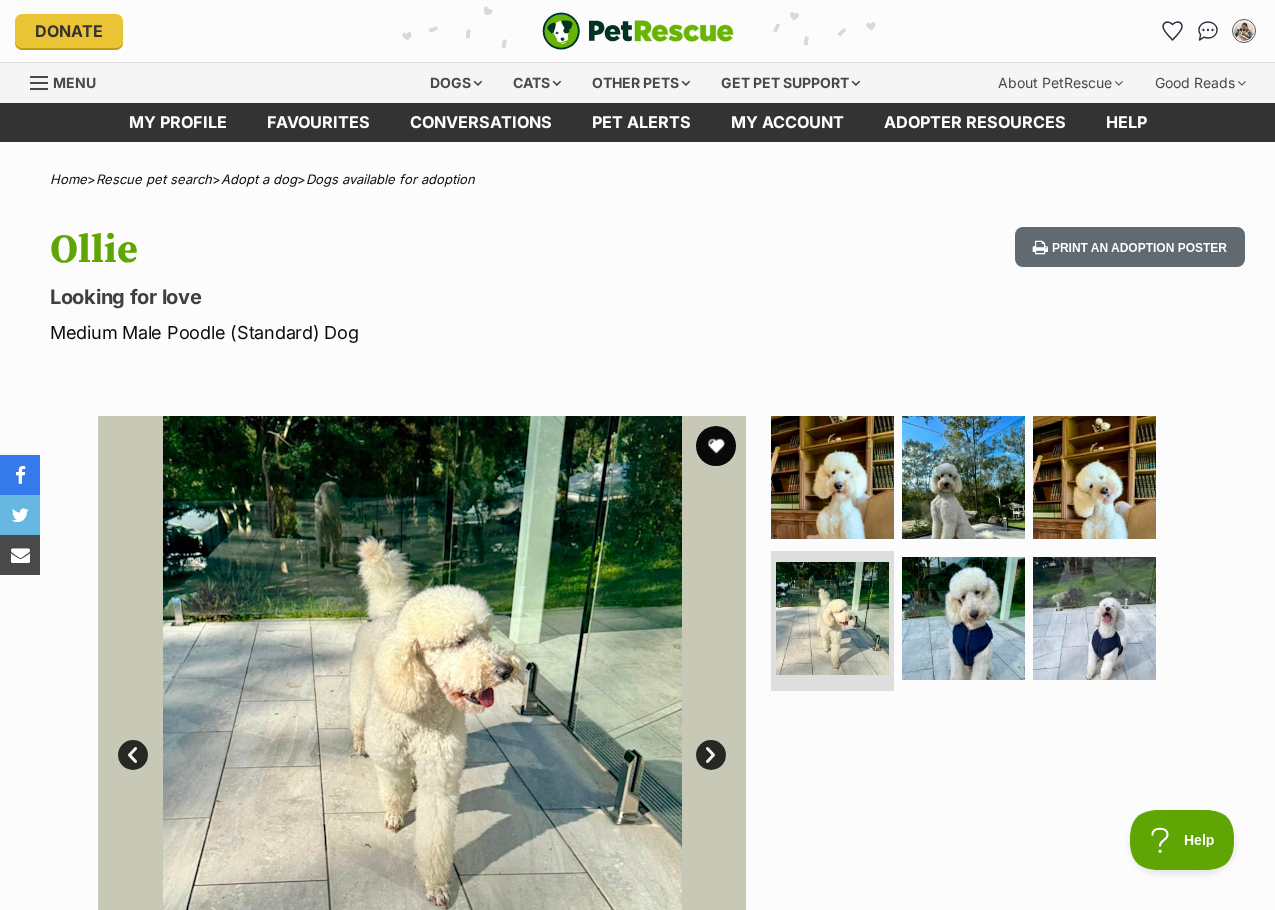 drag, startPoint x: 550, startPoint y: 582, endPoint x: 1132, endPoint y: 790, distance: 618.05176 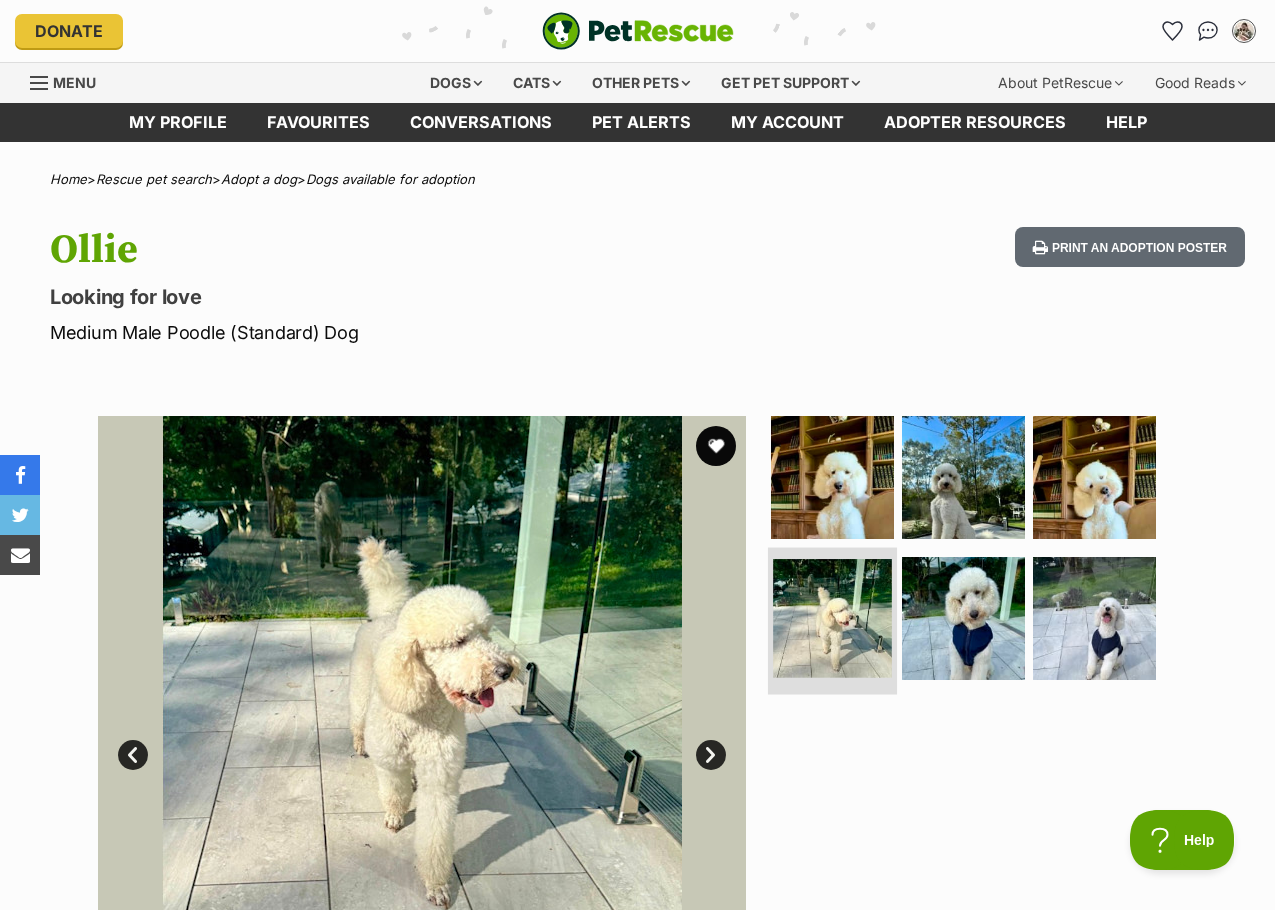 click at bounding box center [832, 618] 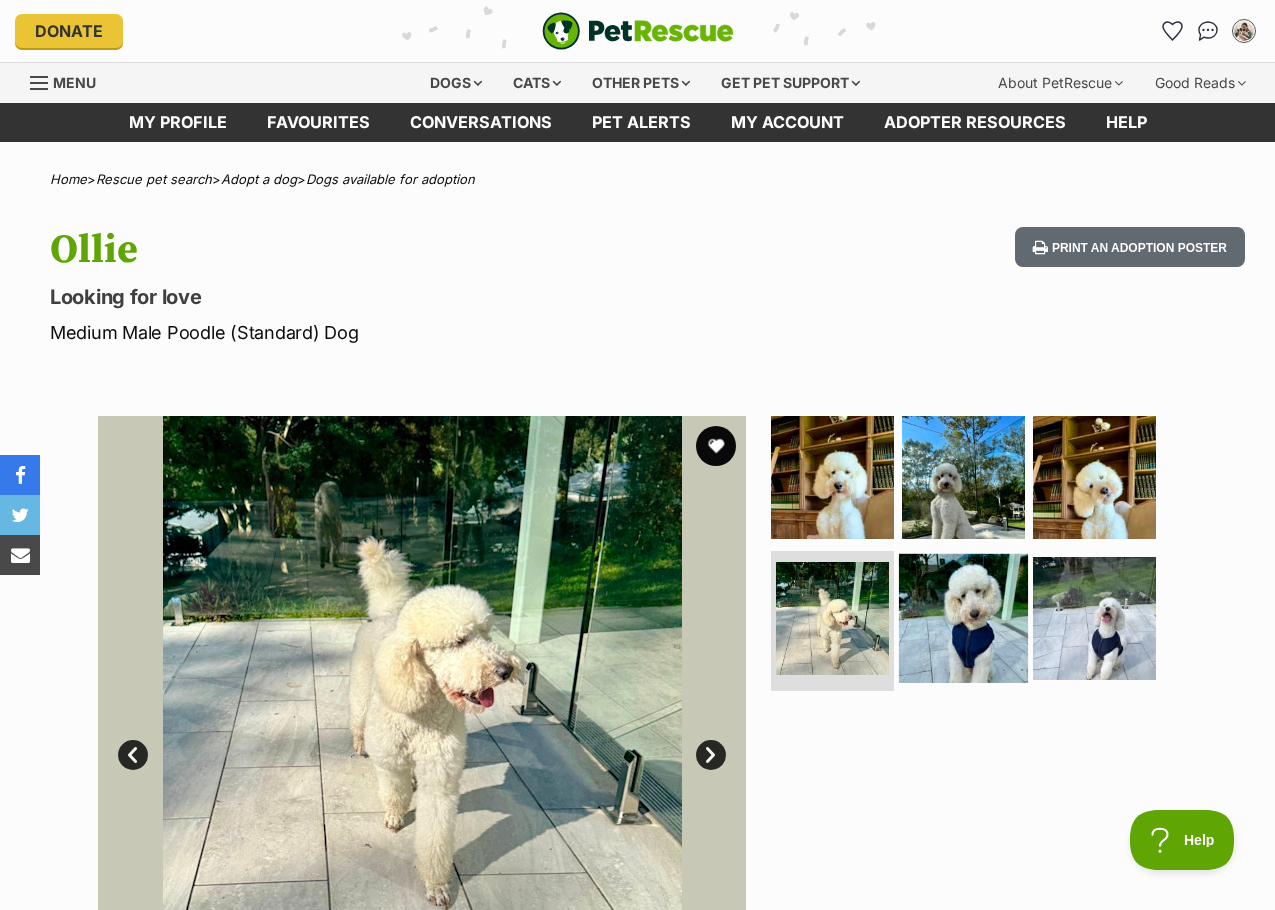 click at bounding box center [963, 618] 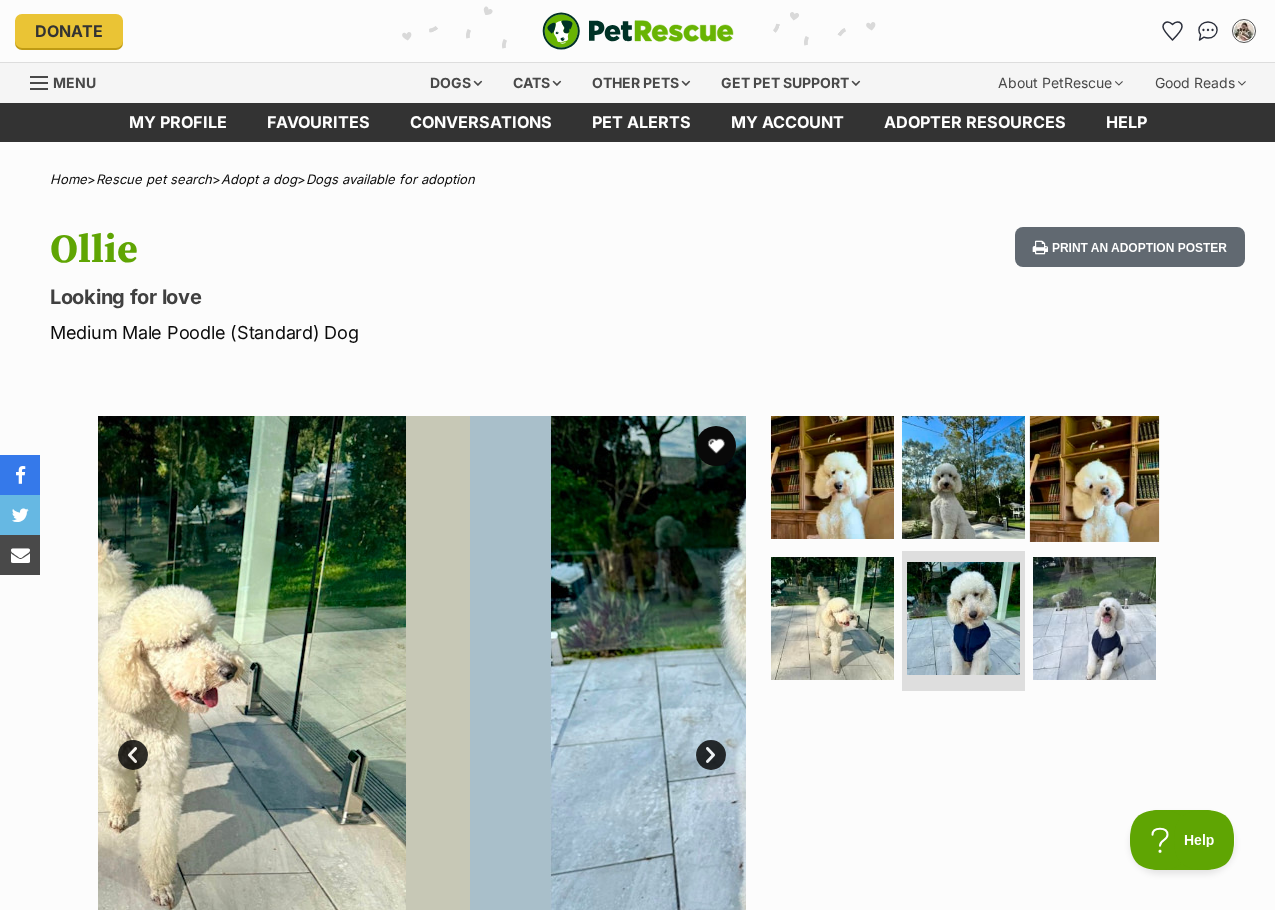 click at bounding box center (1094, 476) 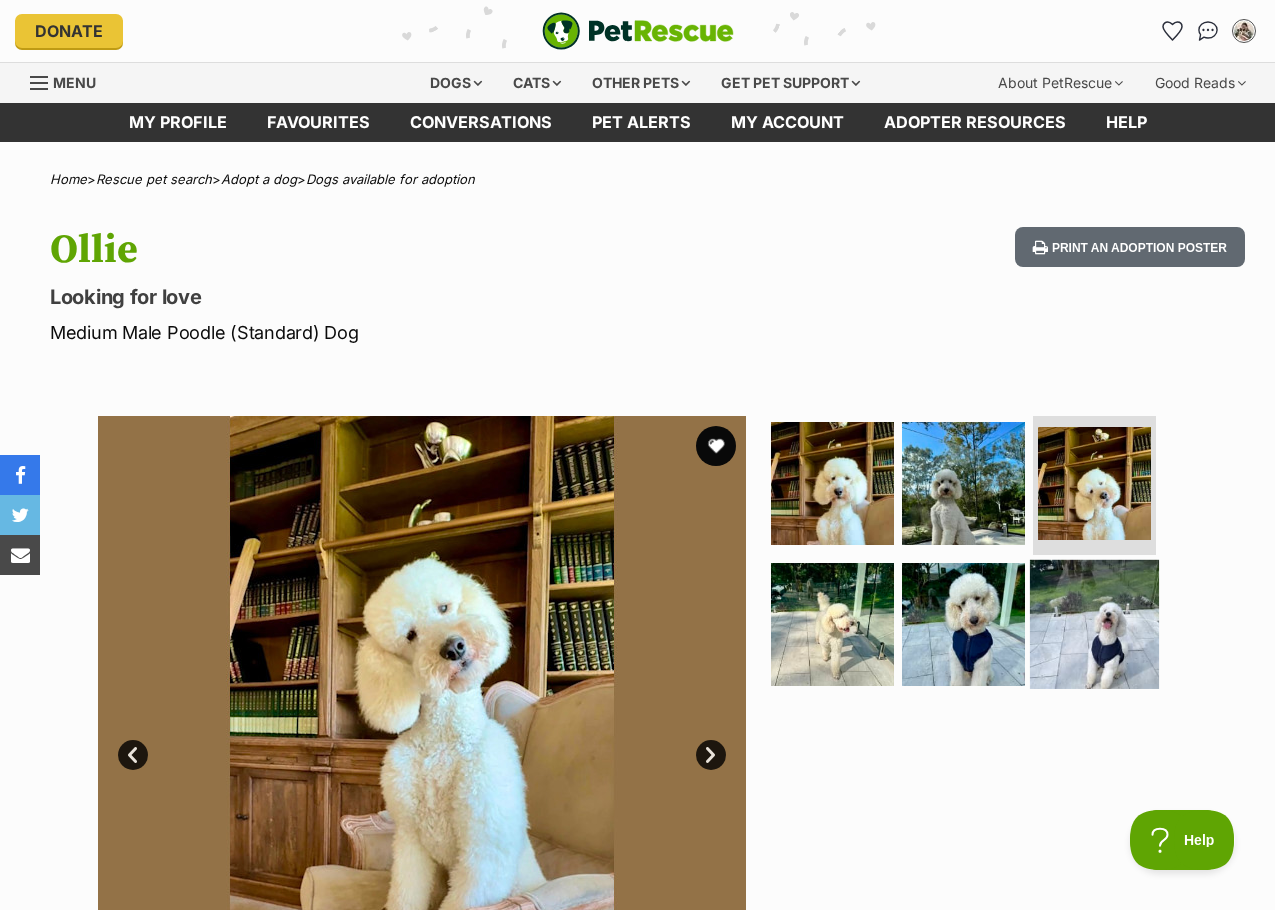 click at bounding box center [1094, 624] 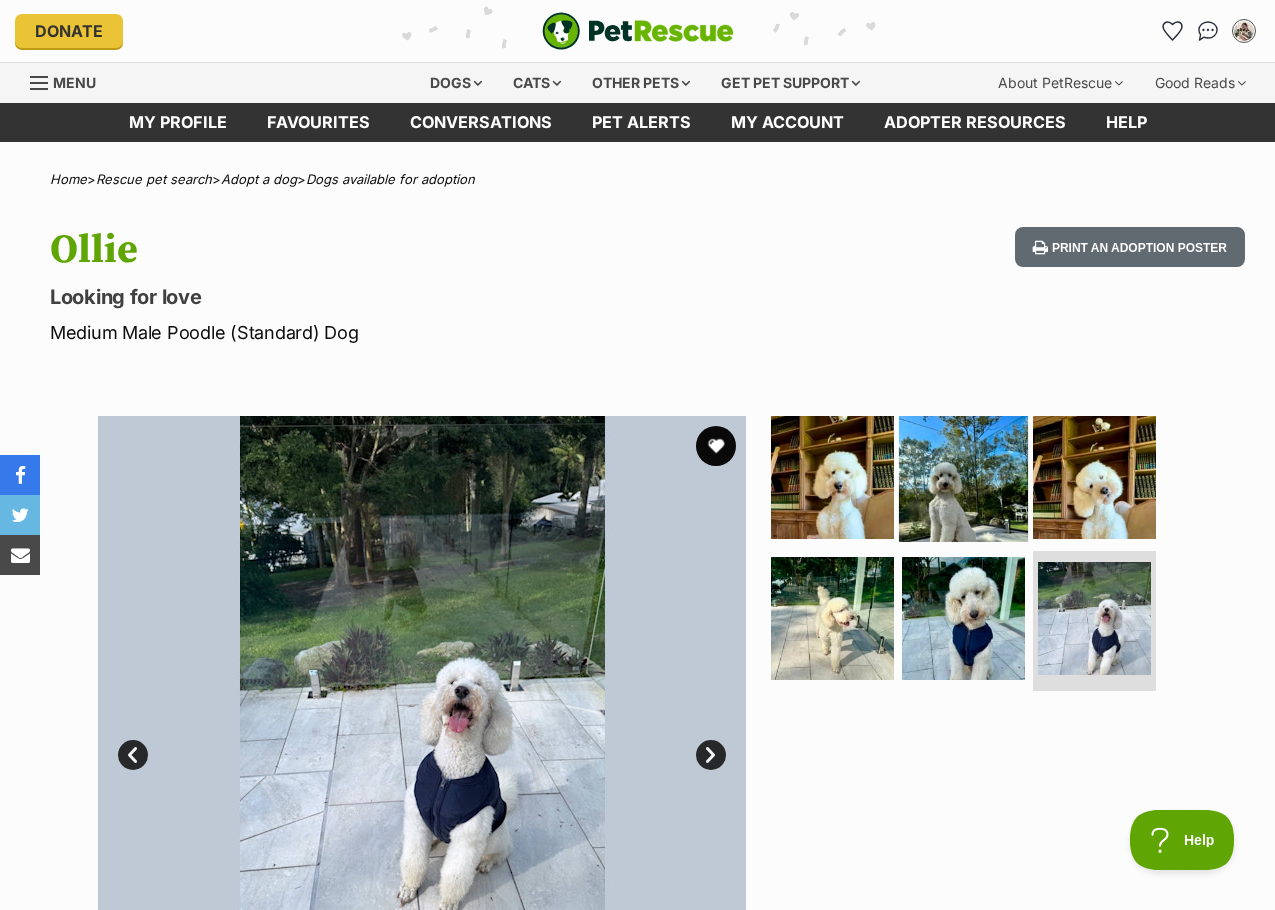 drag, startPoint x: 596, startPoint y: 528, endPoint x: 937, endPoint y: 460, distance: 347.71396 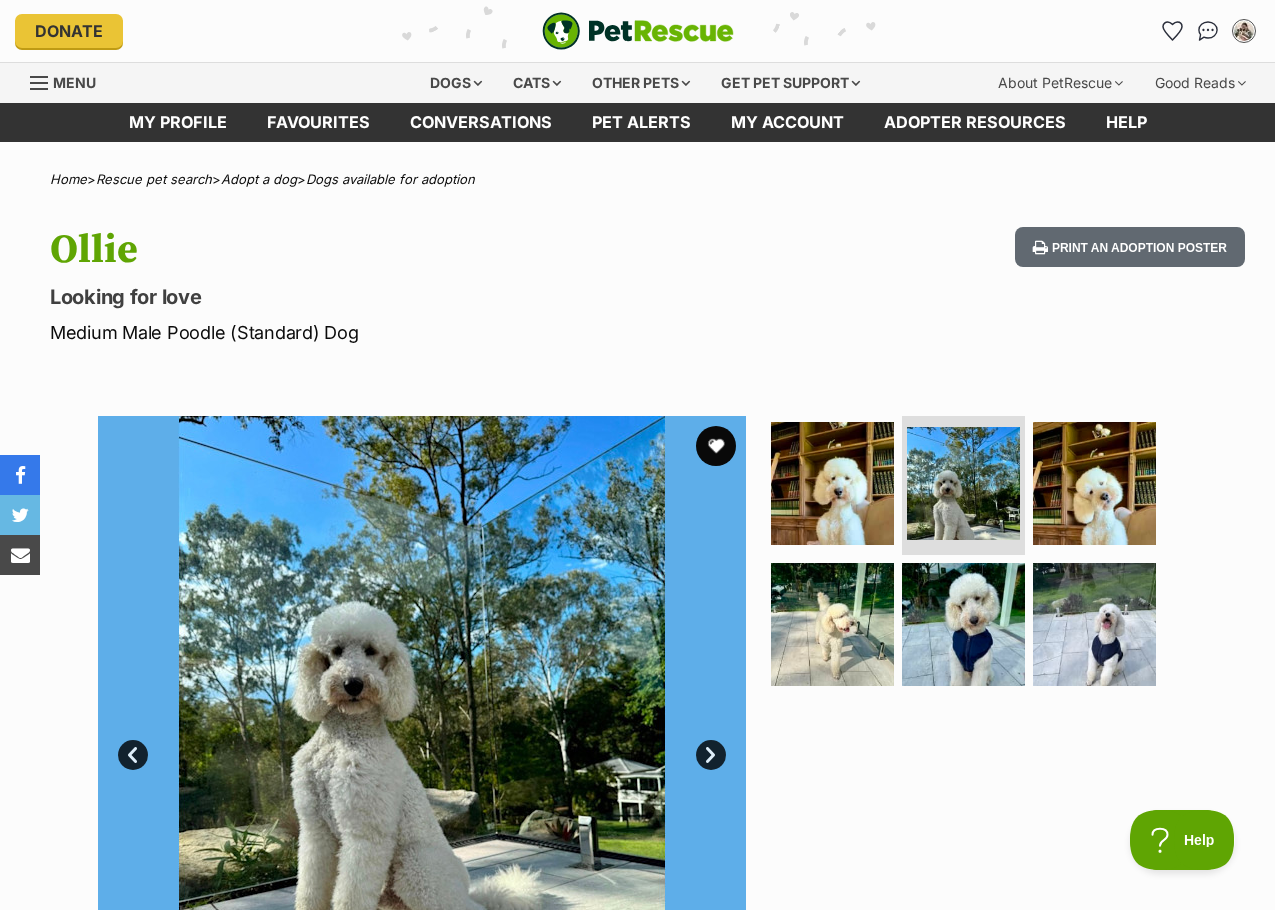 drag, startPoint x: 536, startPoint y: 560, endPoint x: 998, endPoint y: 804, distance: 522.47485 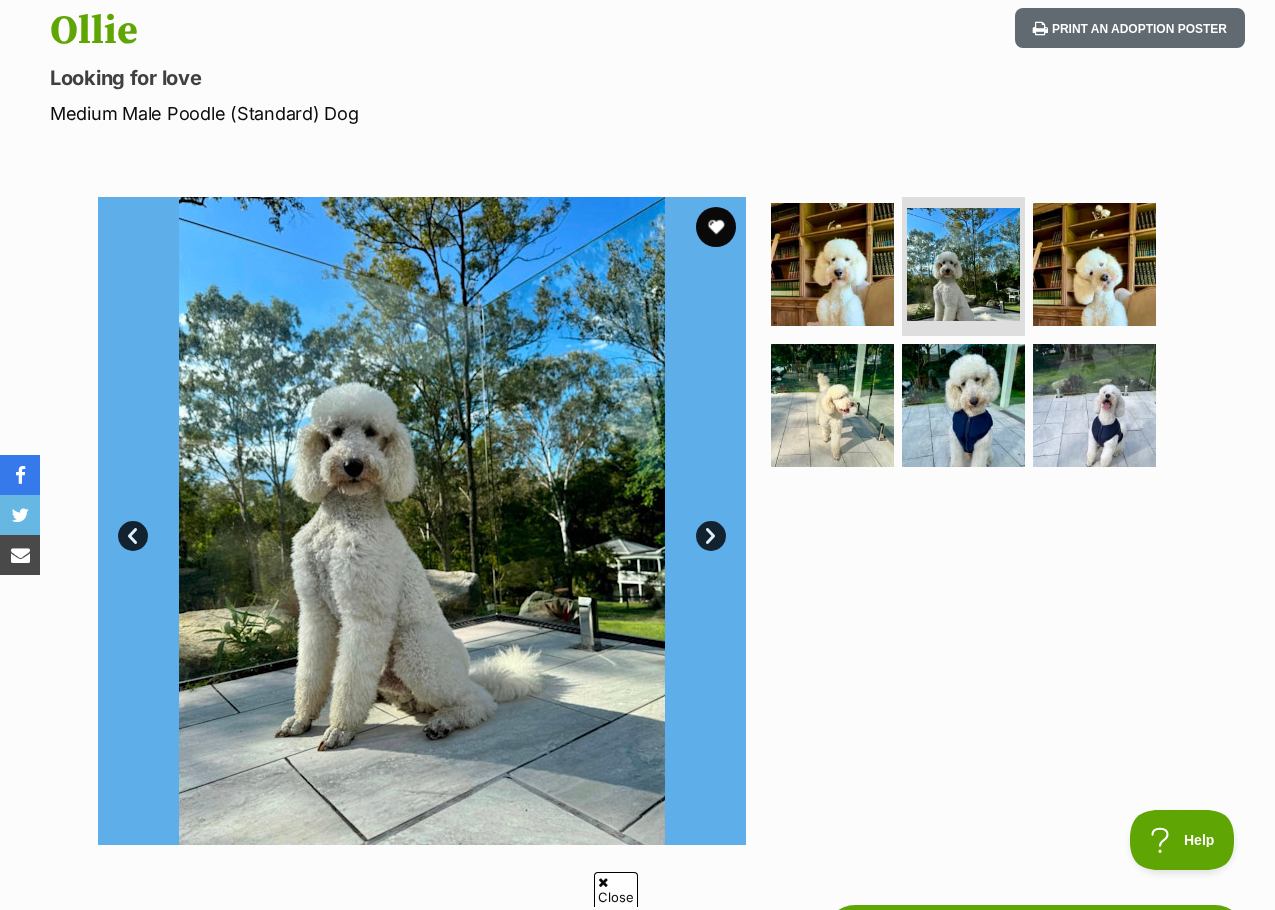 scroll, scrollTop: 333, scrollLeft: 0, axis: vertical 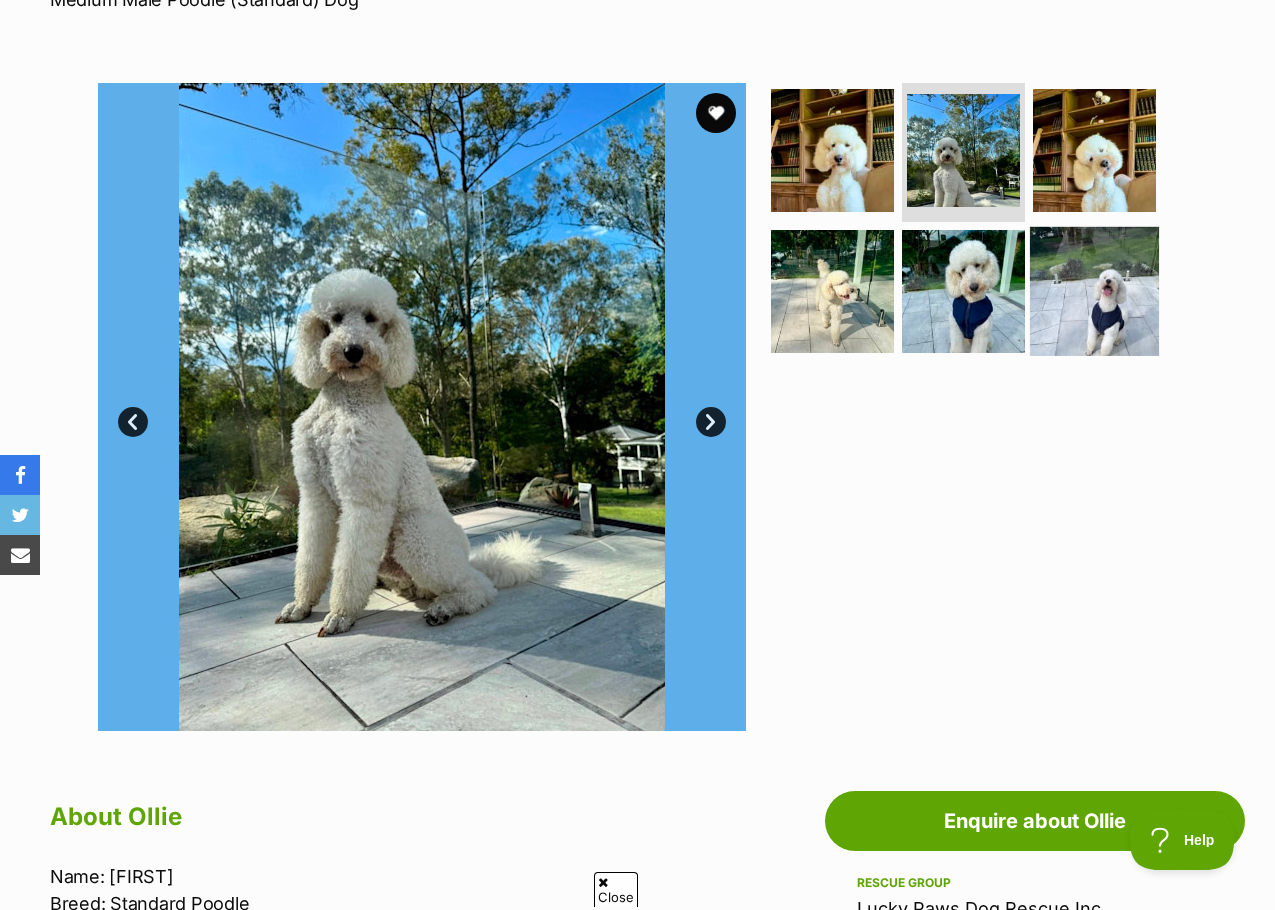 click at bounding box center [1094, 291] 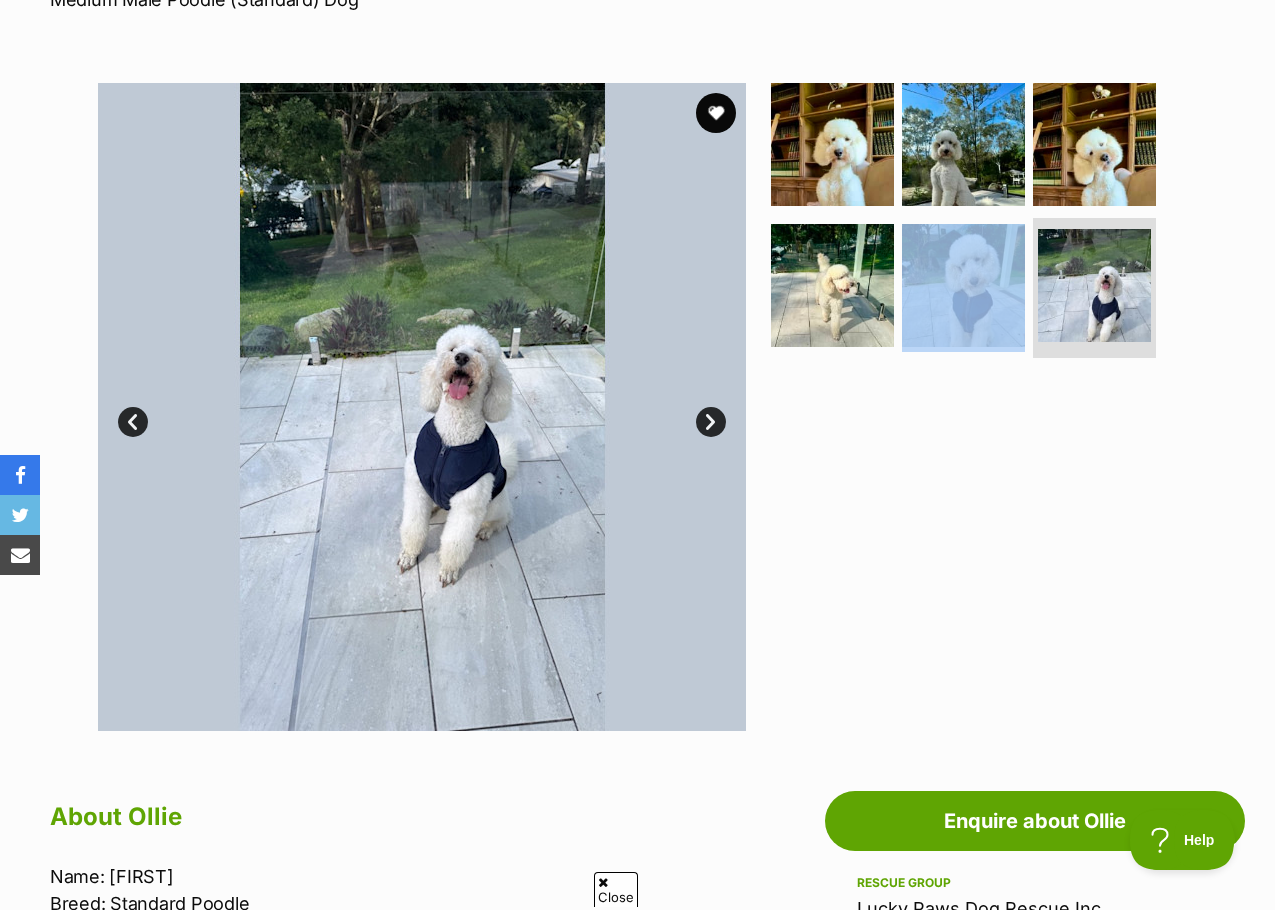 drag, startPoint x: 492, startPoint y: 262, endPoint x: 968, endPoint y: 642, distance: 609.078 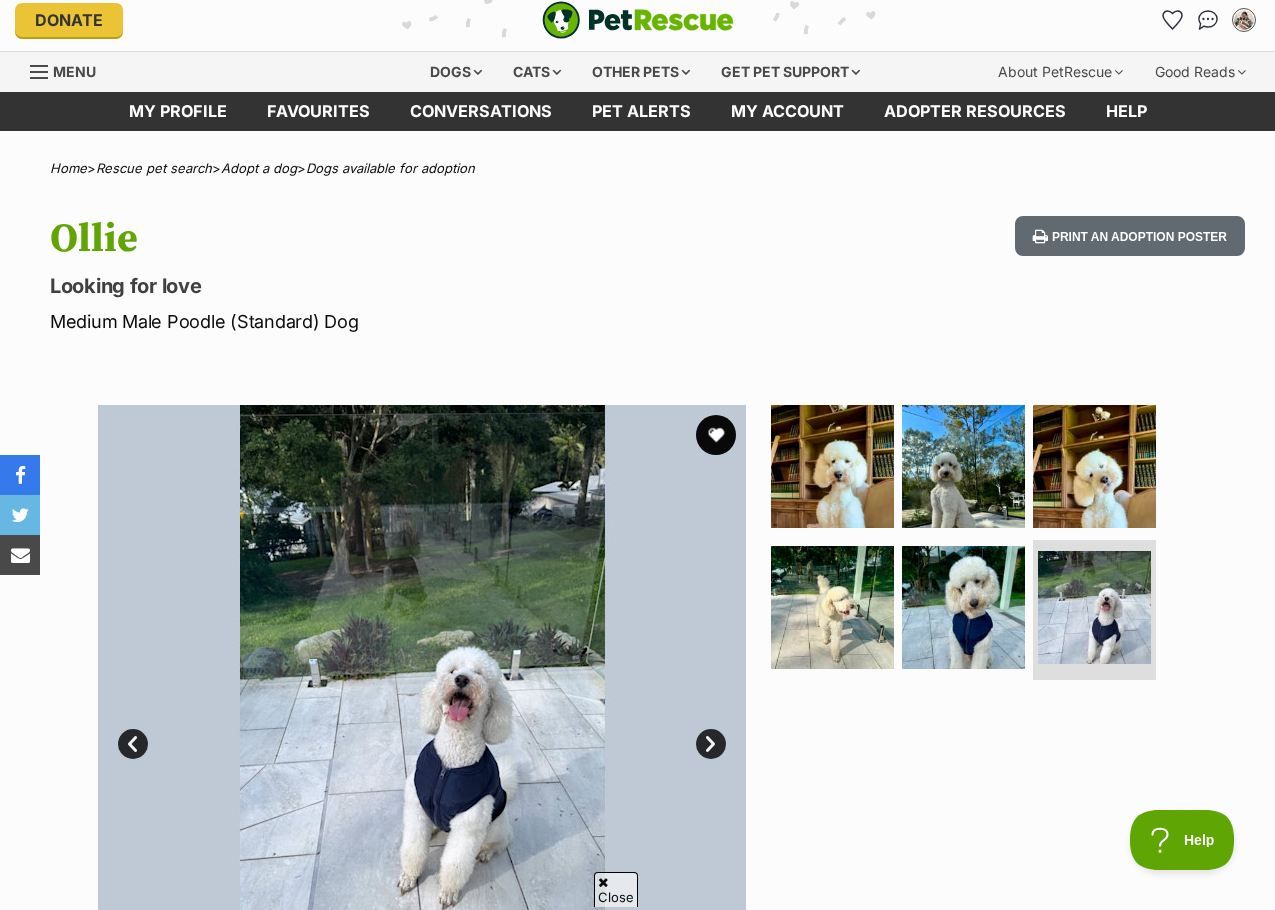 scroll, scrollTop: 0, scrollLeft: 0, axis: both 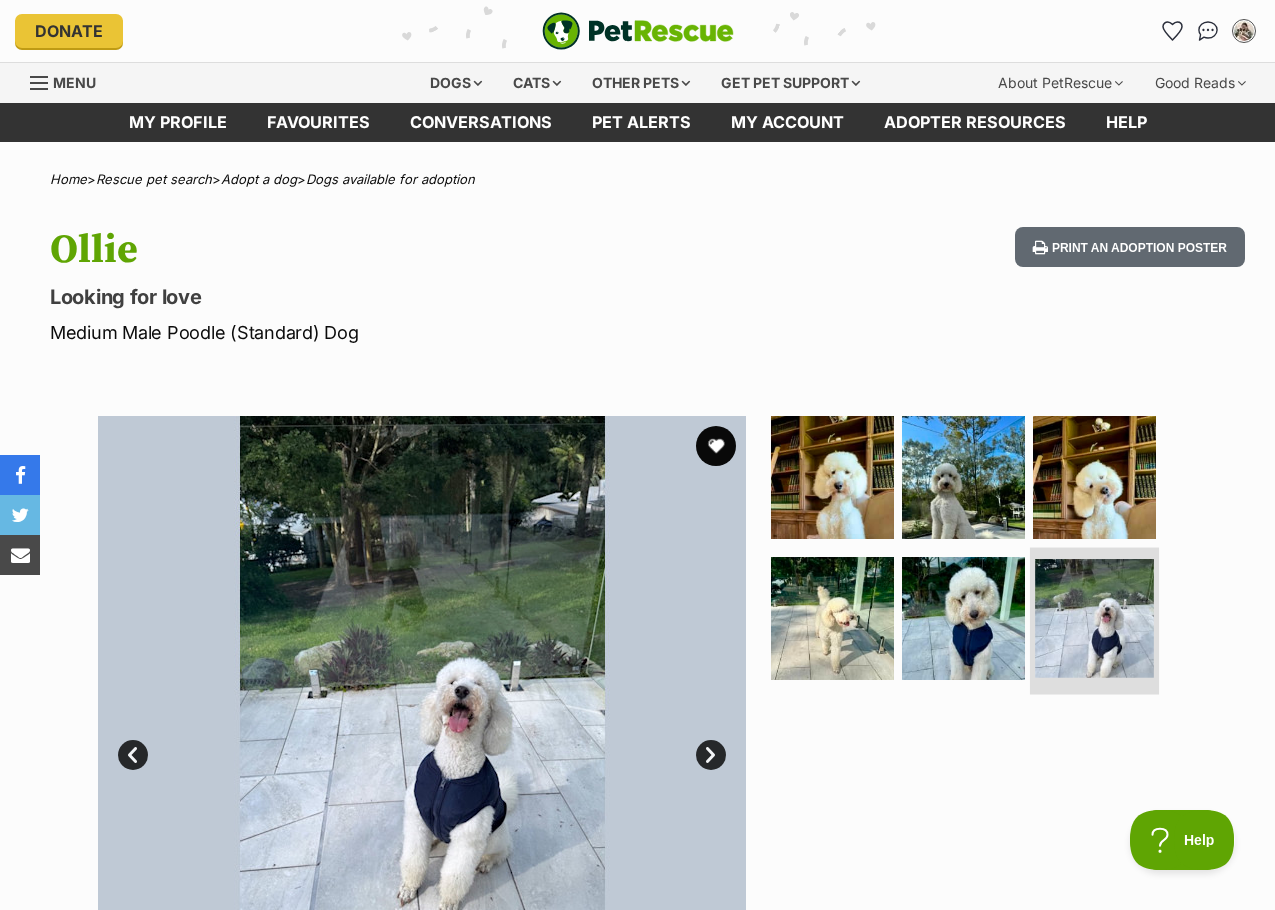 click at bounding box center [1094, 618] 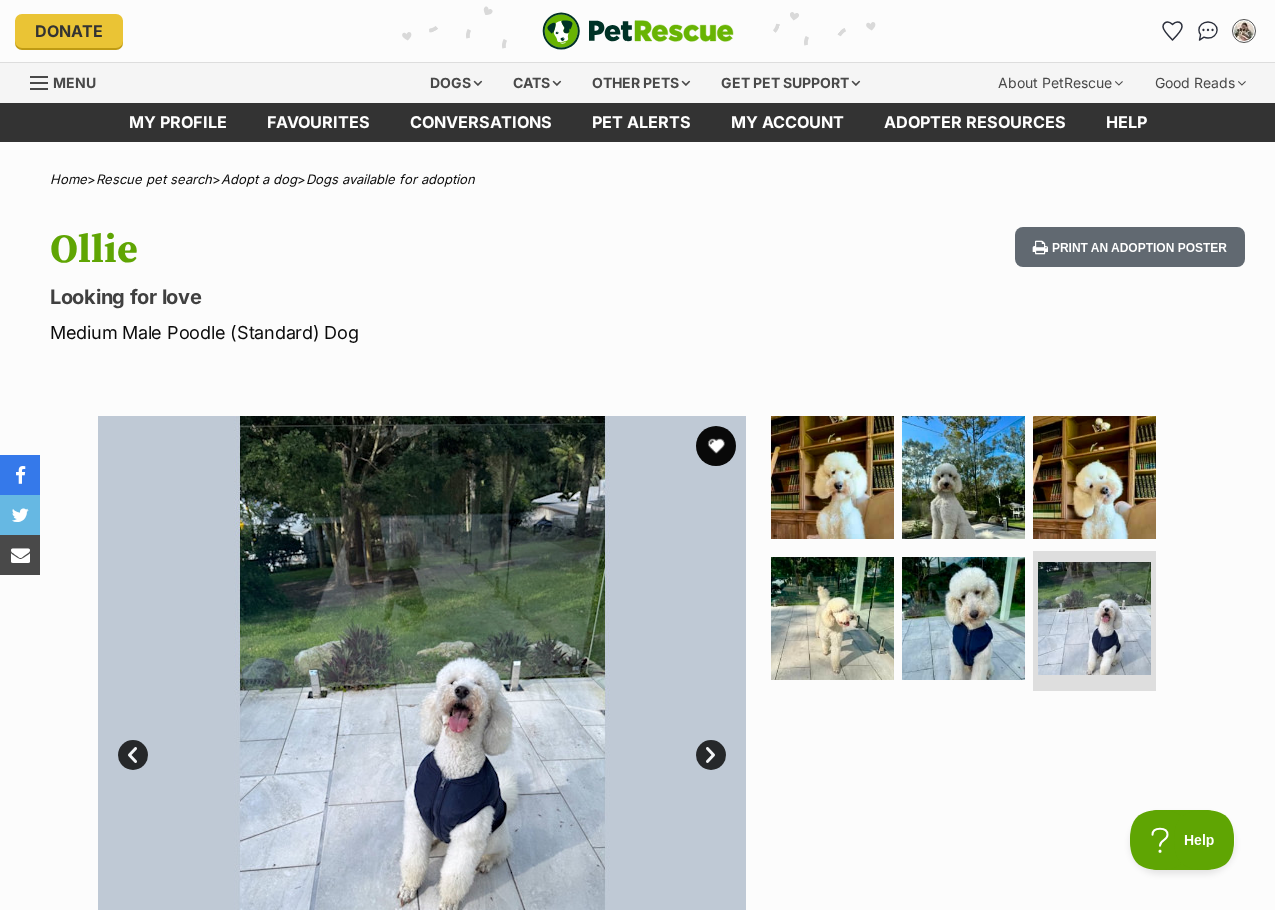 scroll, scrollTop: 667, scrollLeft: 0, axis: vertical 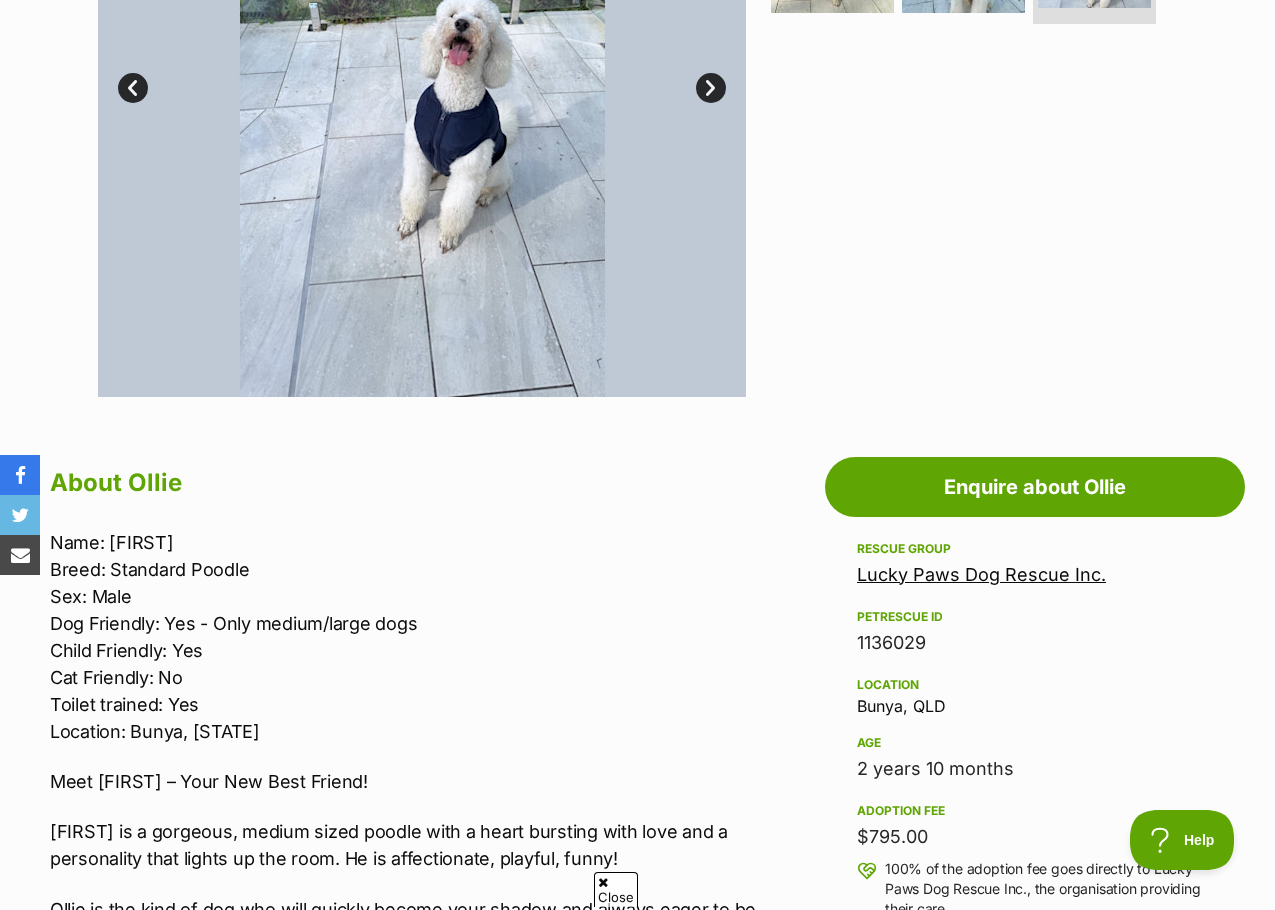 click at bounding box center [972, 73] 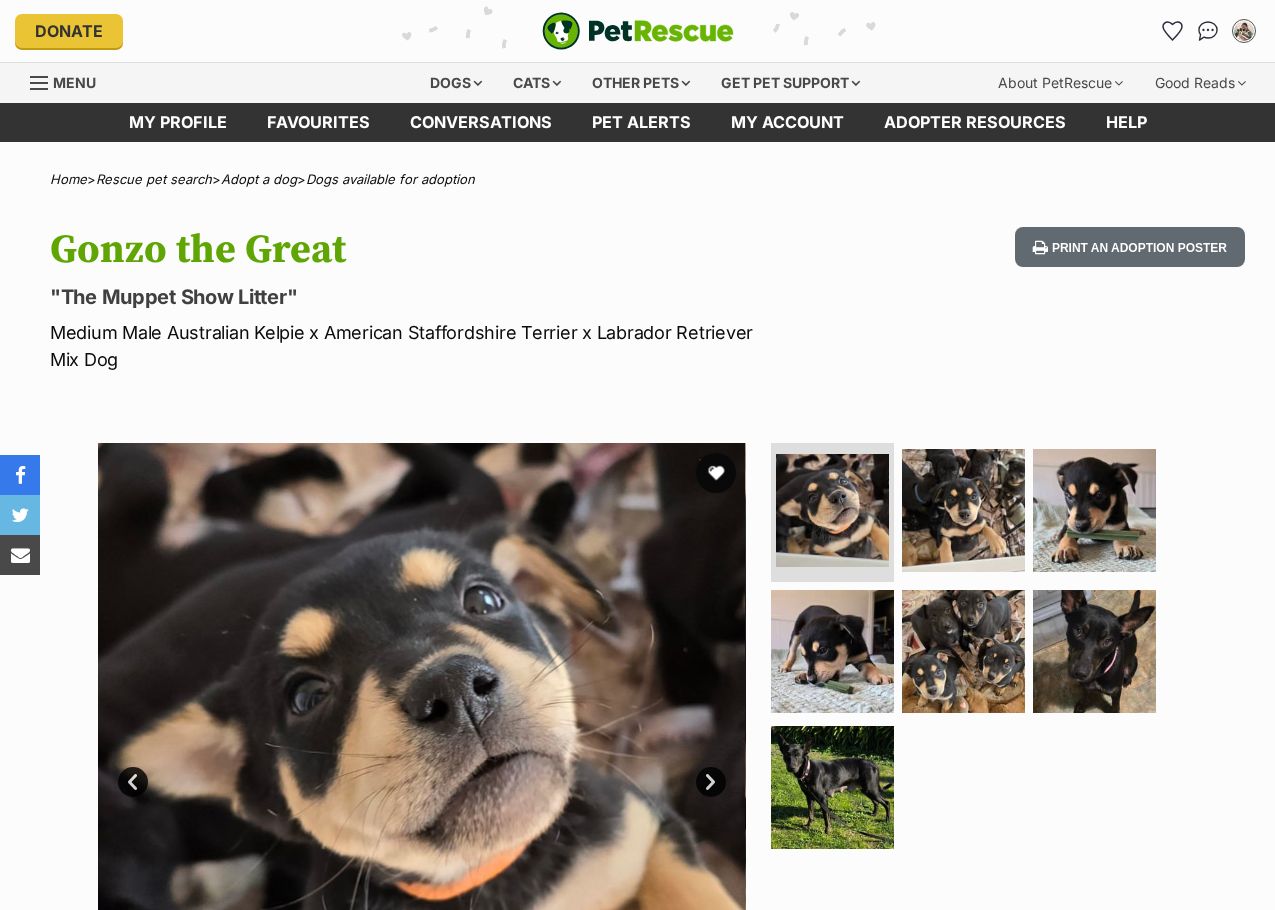 scroll, scrollTop: 0, scrollLeft: 0, axis: both 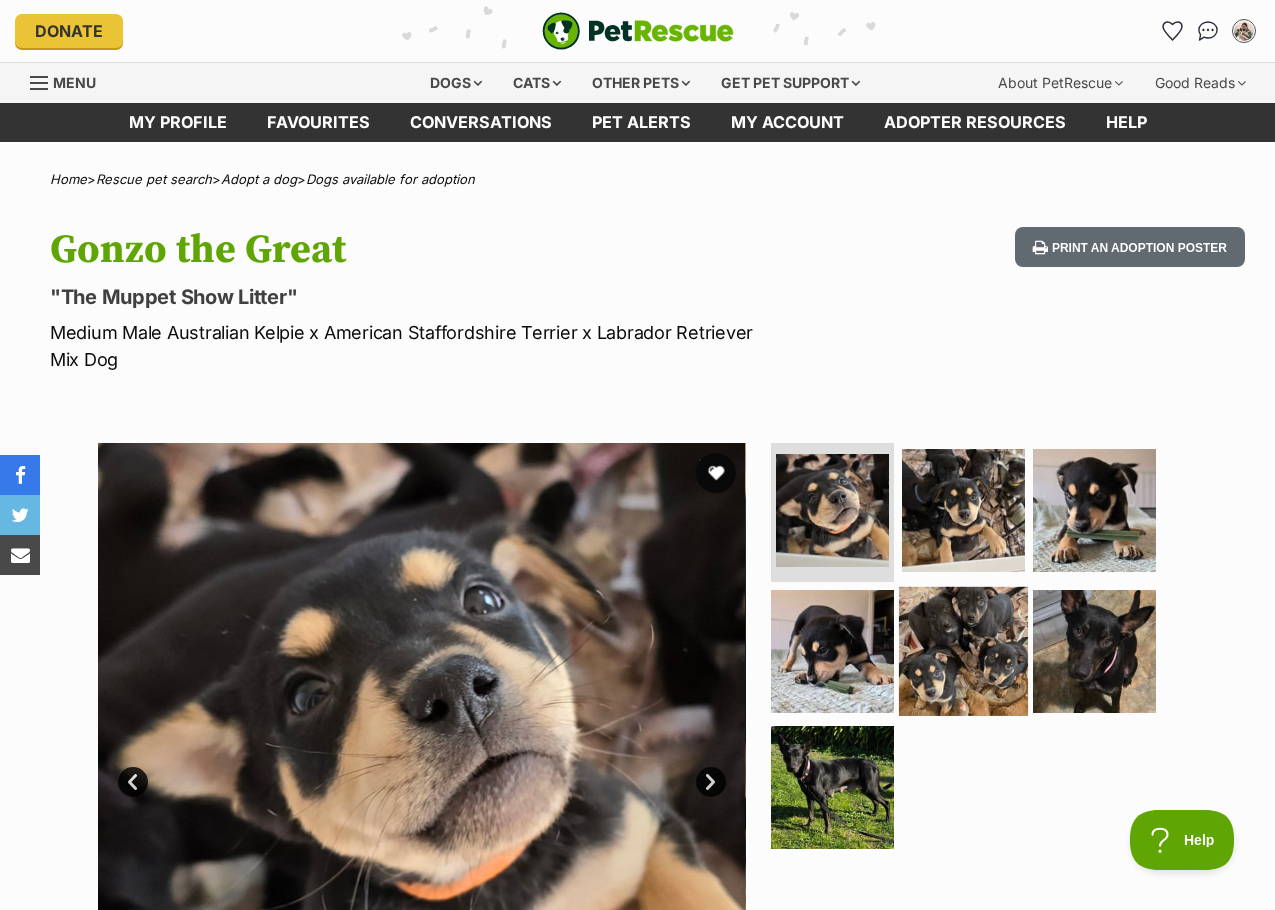 click at bounding box center (963, 651) 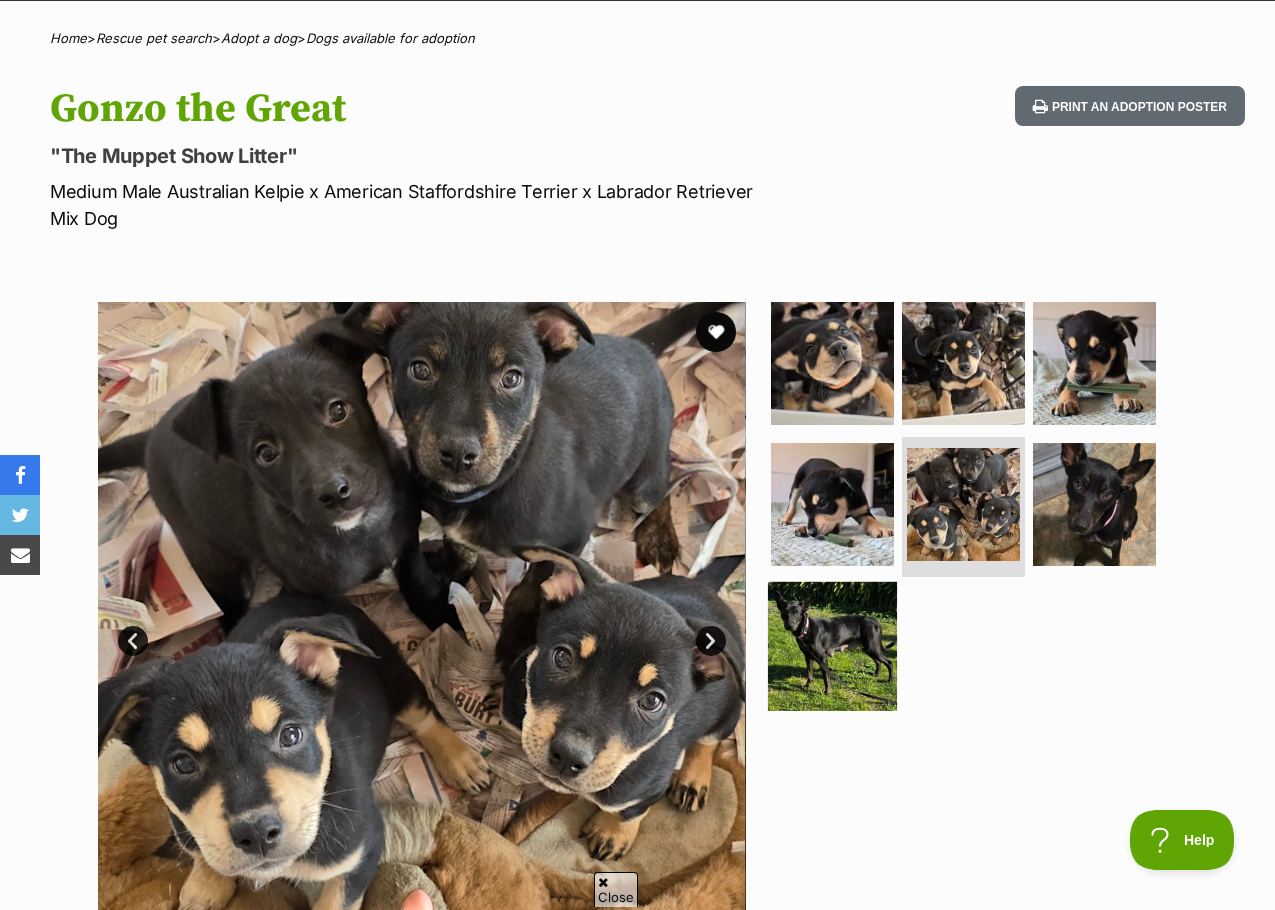 scroll, scrollTop: 0, scrollLeft: 0, axis: both 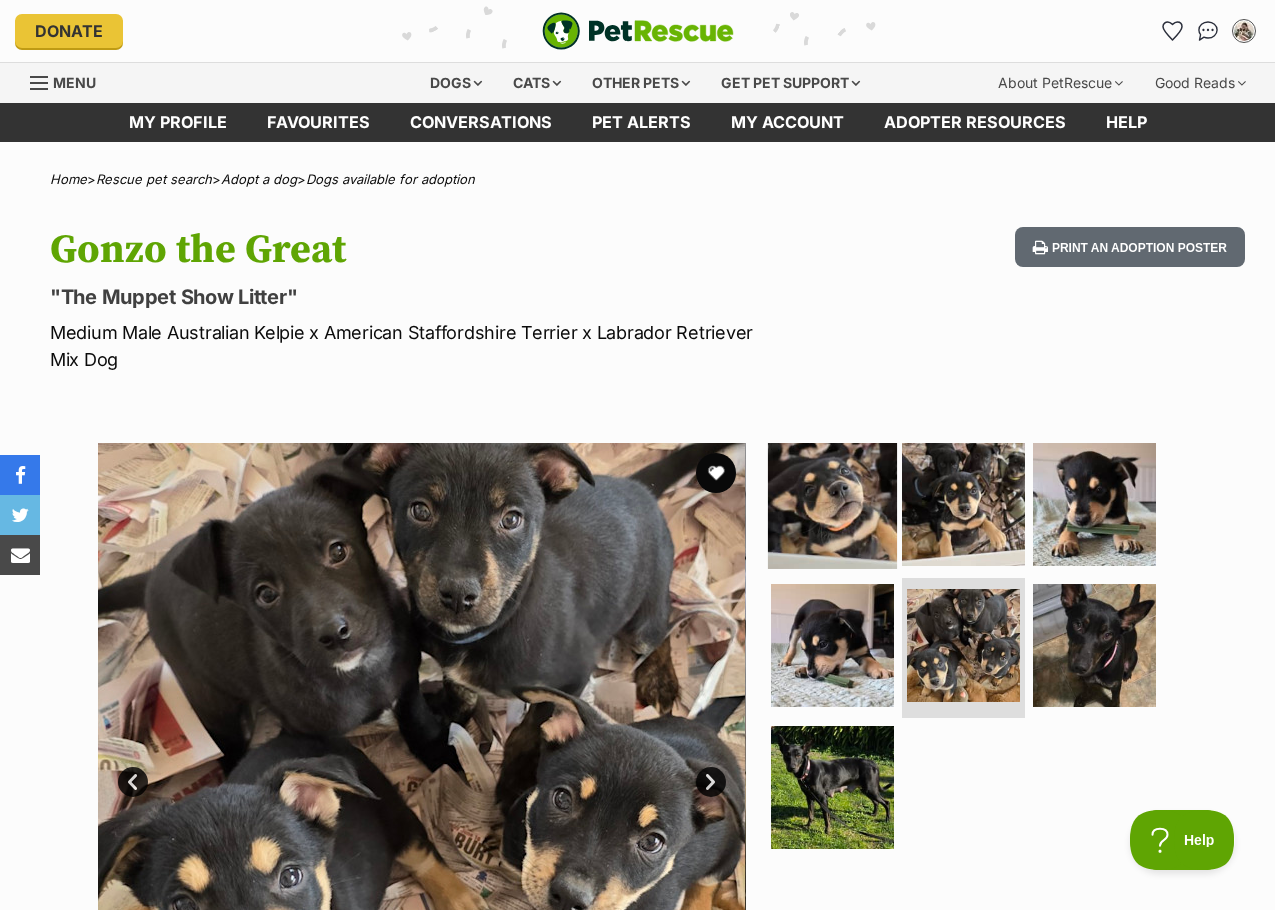 click at bounding box center (832, 503) 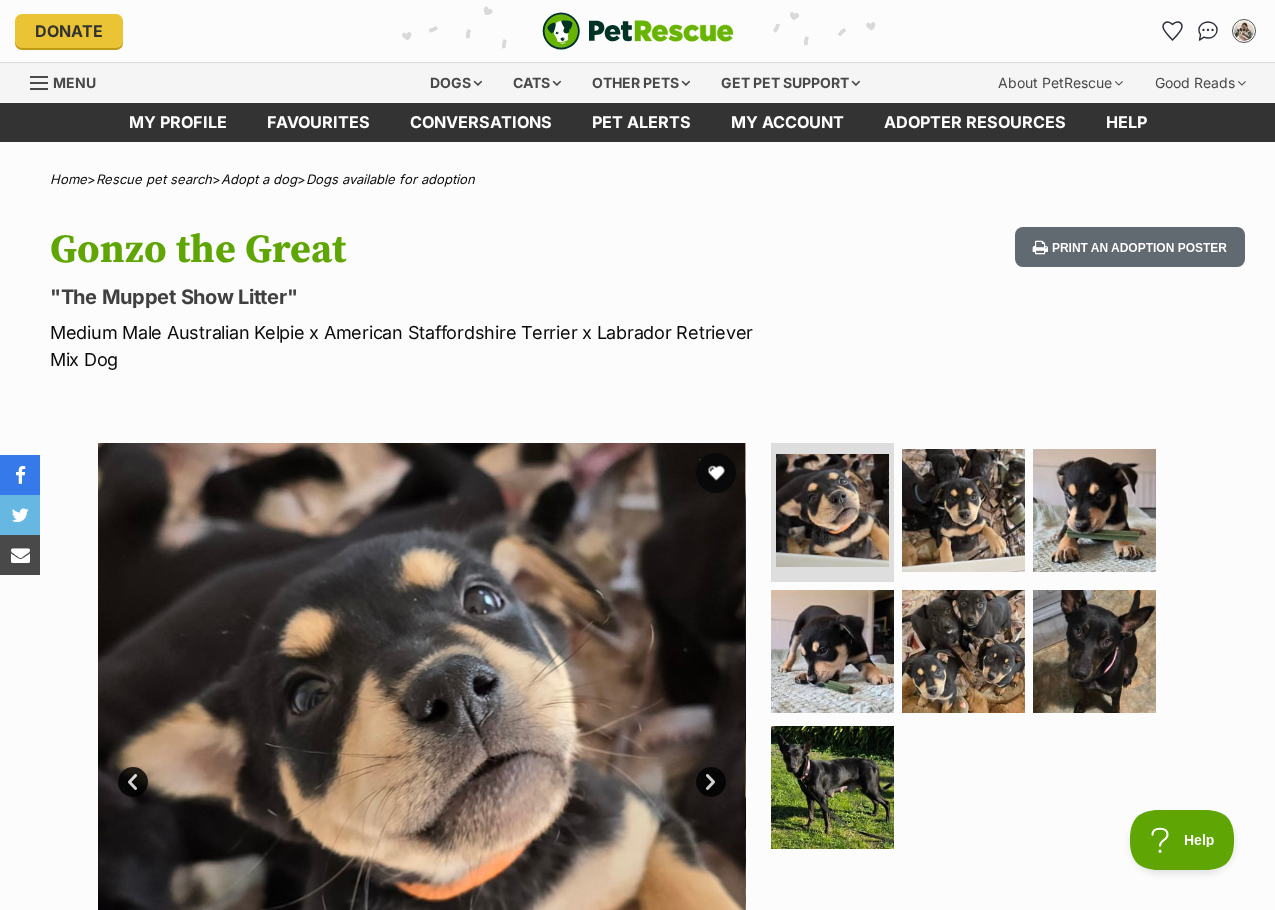 click on "Gonzo the Great
"The Muppet Show Litter"
Medium Male Australian Kelpie x American Staffordshire Terrier x Labrador Retriever Mix Dog
Print an adoption poster" at bounding box center (637, 300) 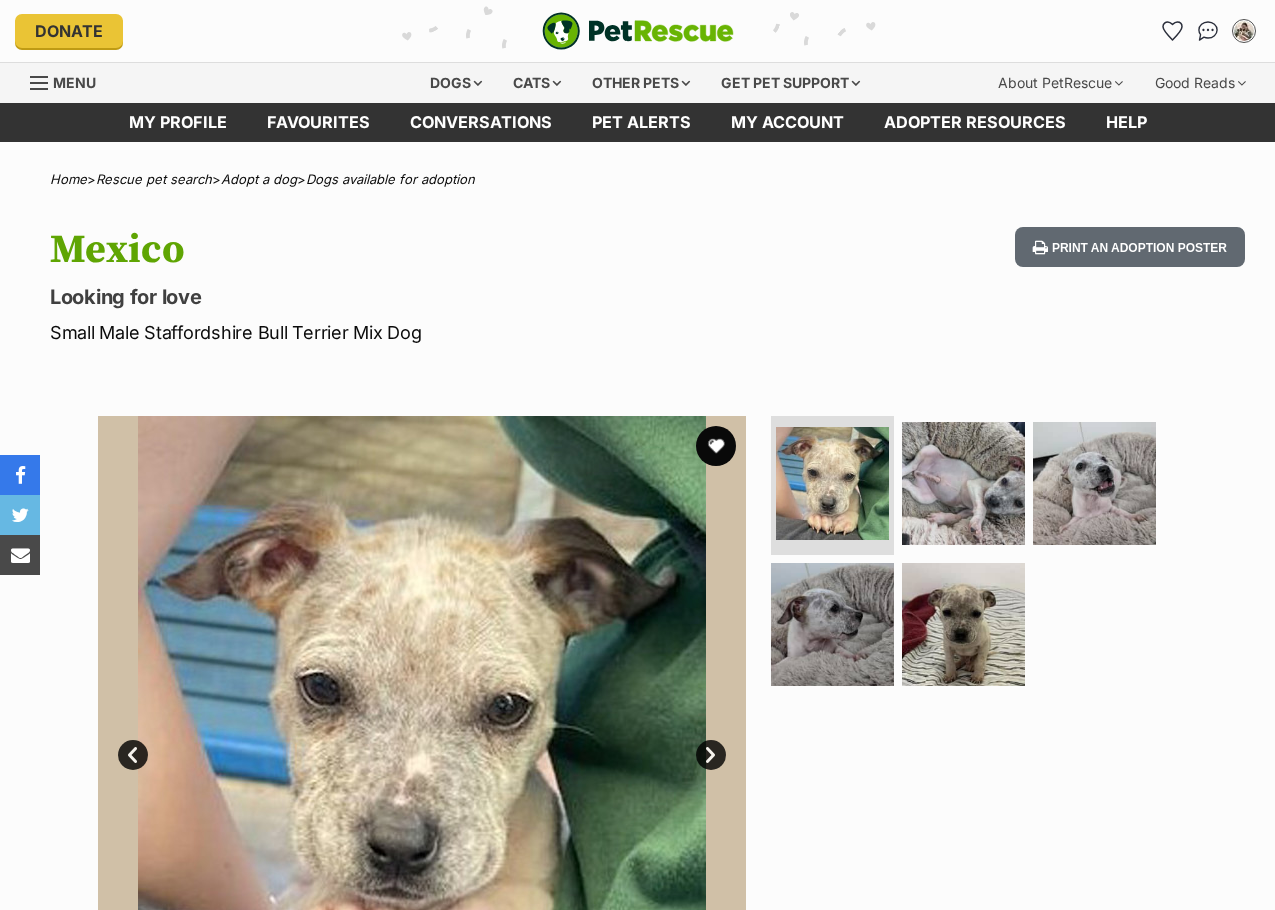 scroll, scrollTop: 0, scrollLeft: 0, axis: both 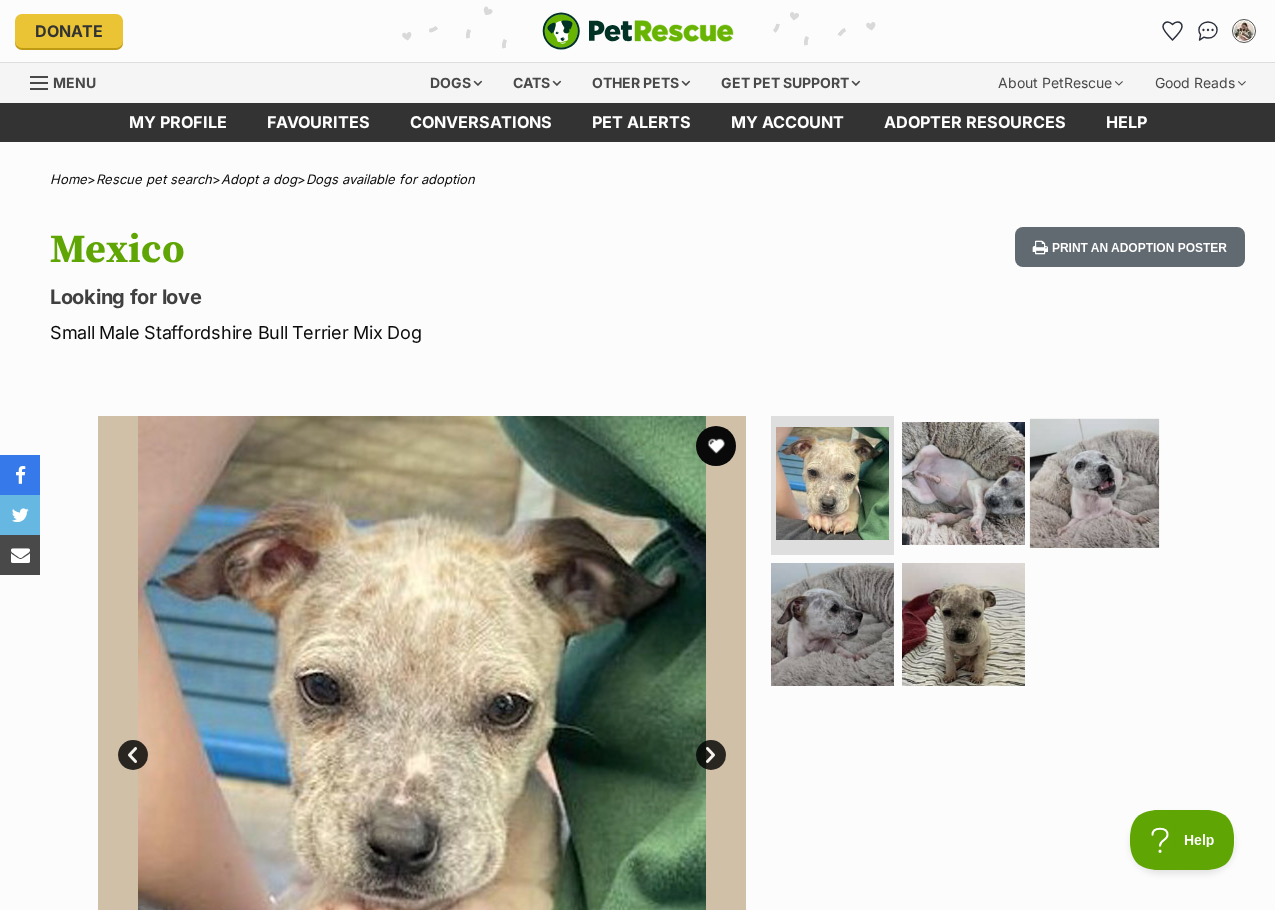 click at bounding box center [1094, 482] 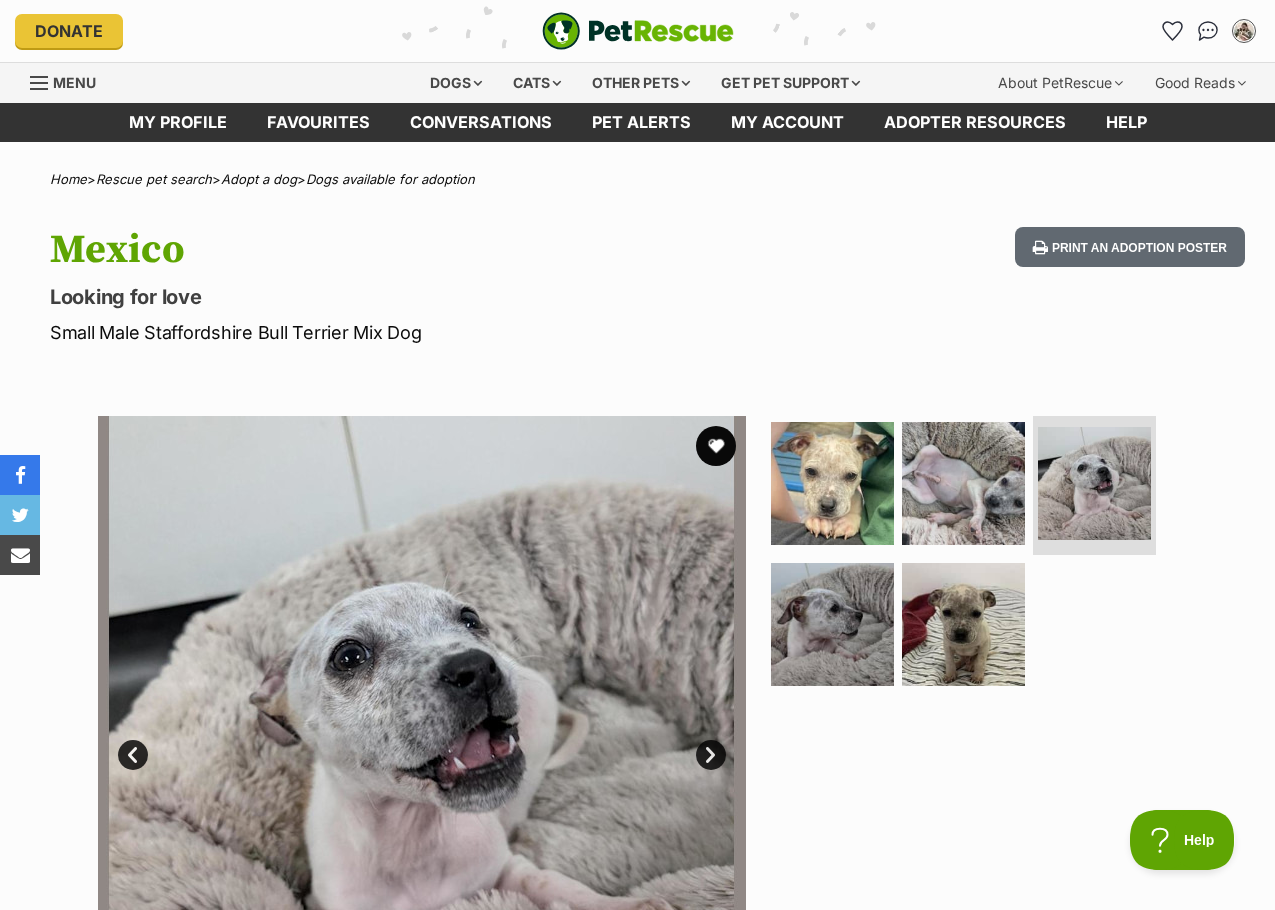 drag, startPoint x: 653, startPoint y: 245, endPoint x: 684, endPoint y: 236, distance: 32.280025 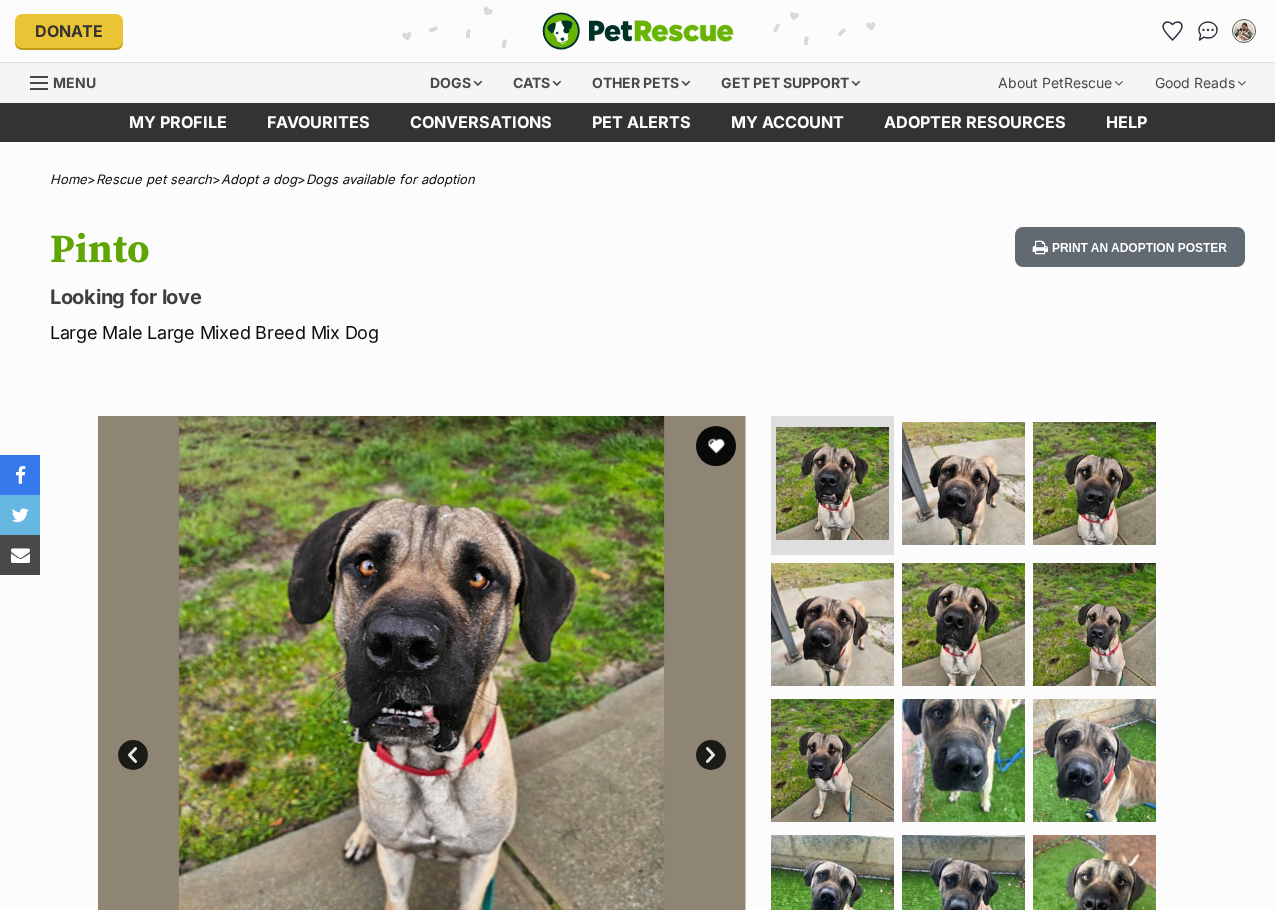 scroll, scrollTop: 0, scrollLeft: 0, axis: both 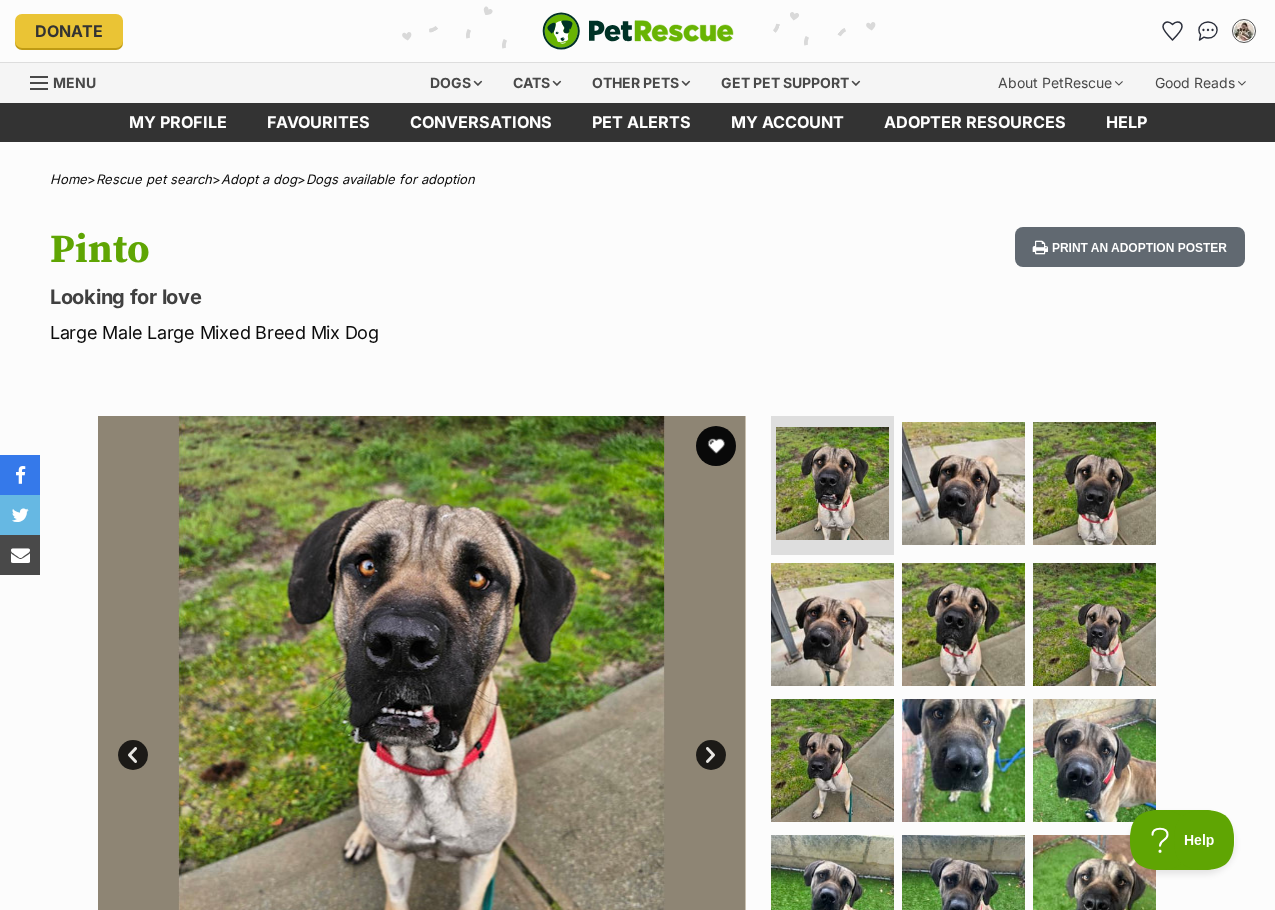 click on "Pinto
Looking for love
Large Male Large Mixed Breed Mix Dog
Print an adoption poster" at bounding box center (637, 286) 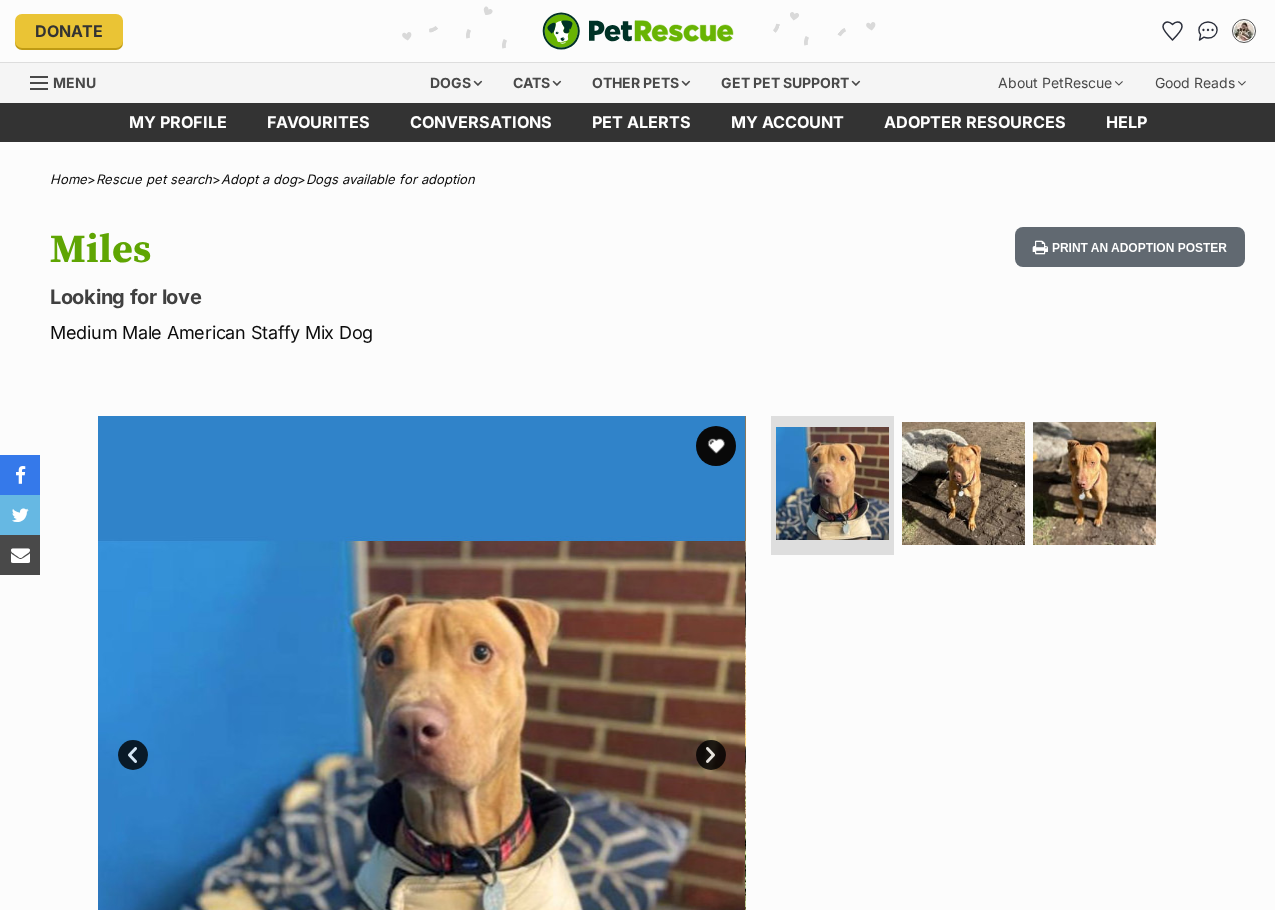 scroll, scrollTop: 0, scrollLeft: 0, axis: both 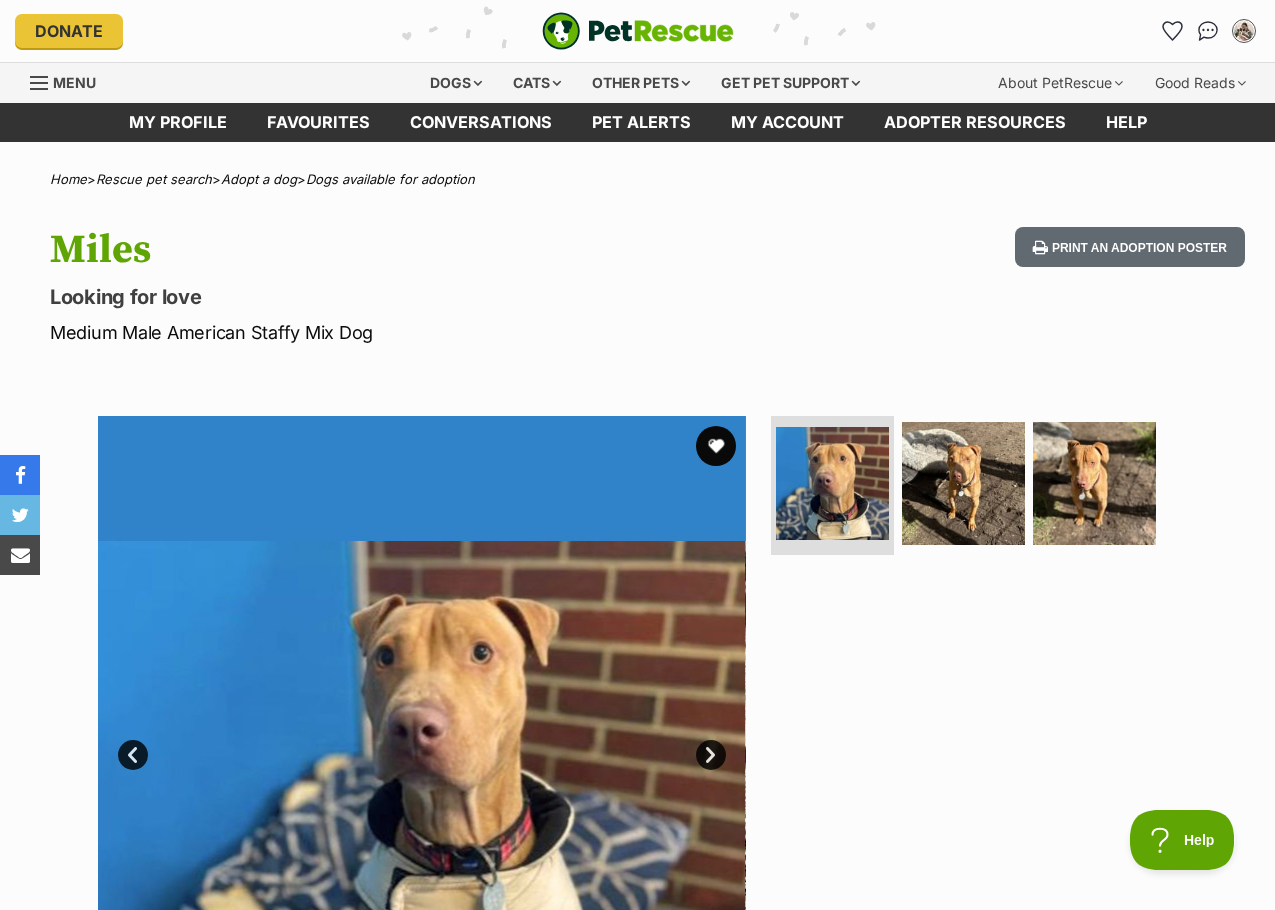 click at bounding box center [972, 740] 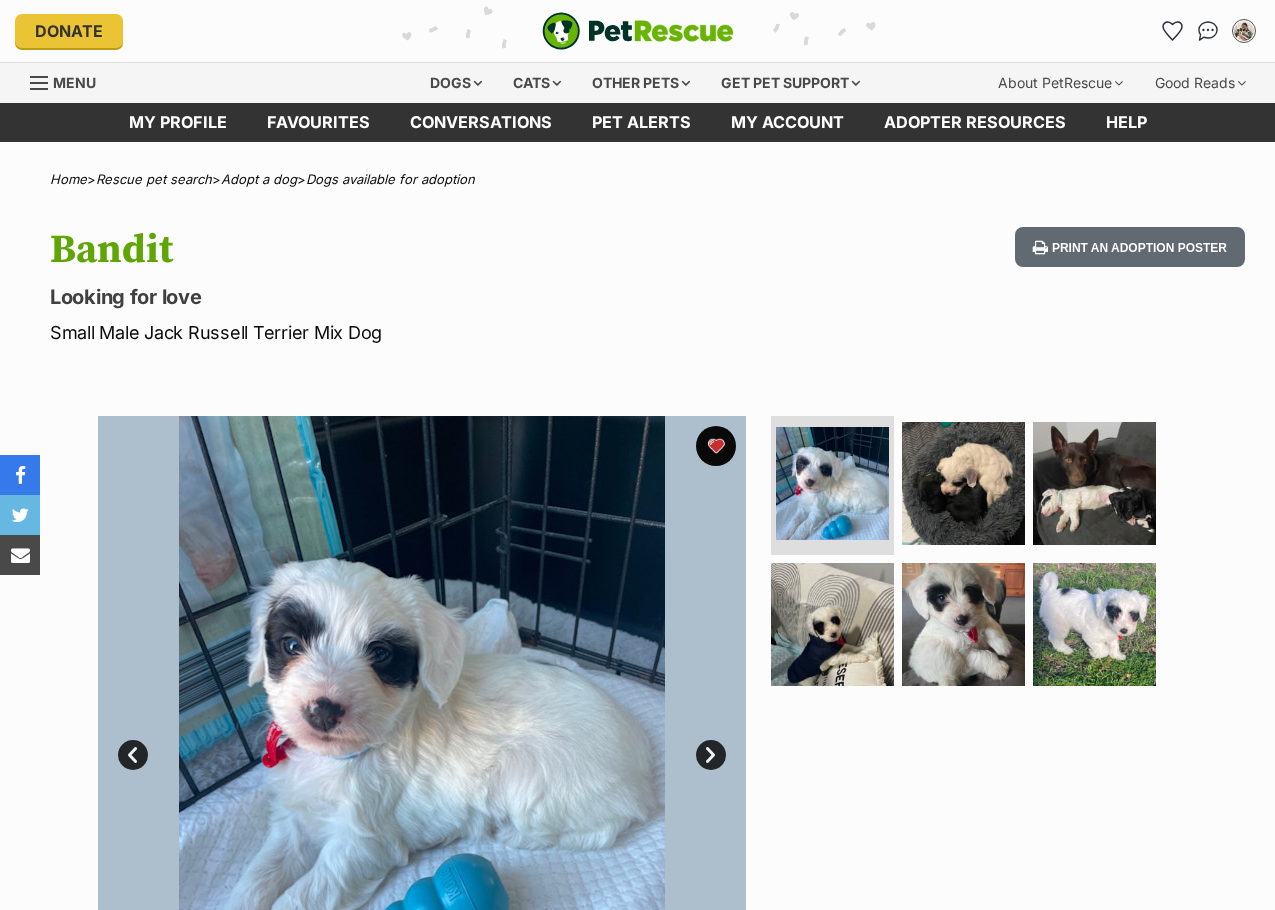 scroll, scrollTop: 0, scrollLeft: 0, axis: both 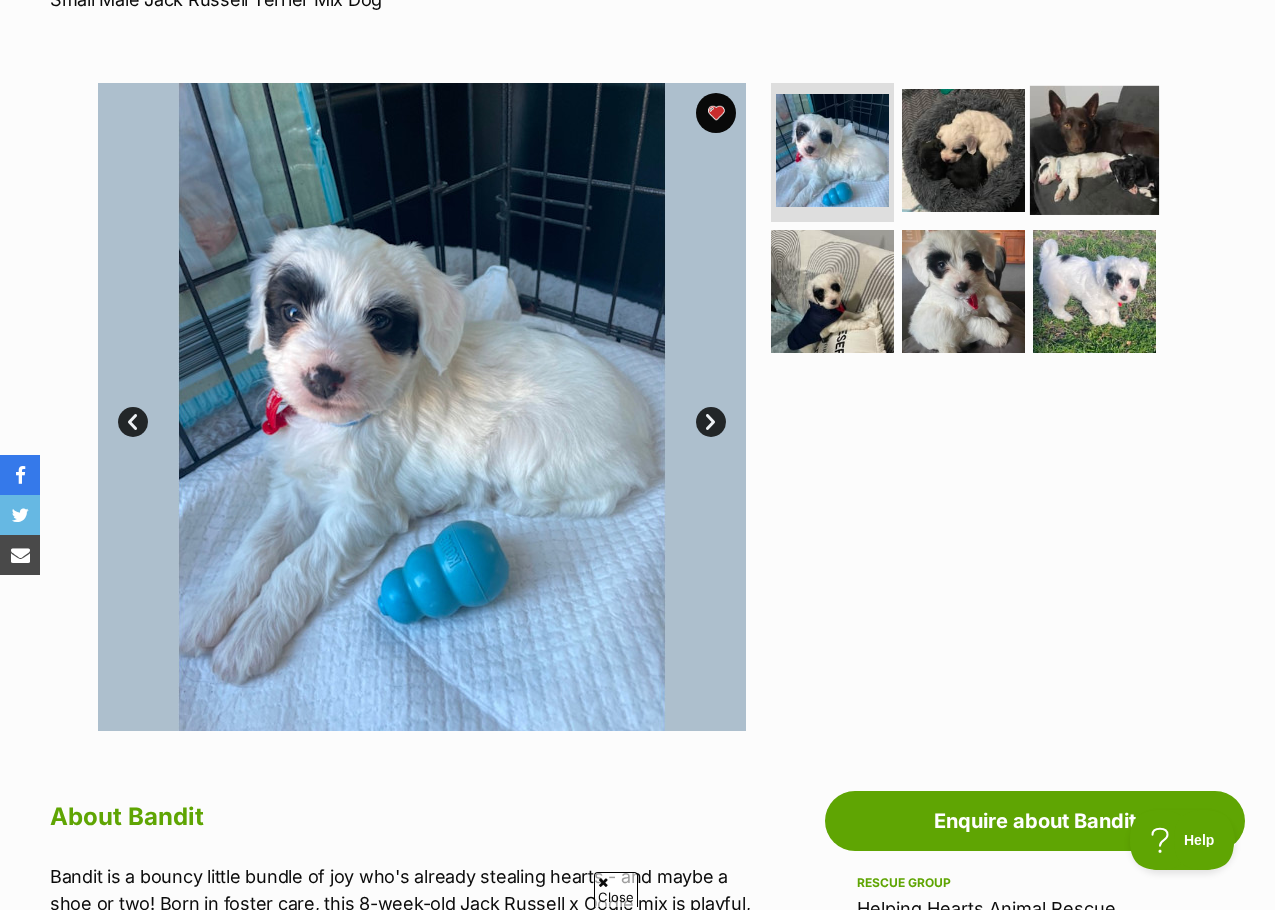 click at bounding box center (1094, 149) 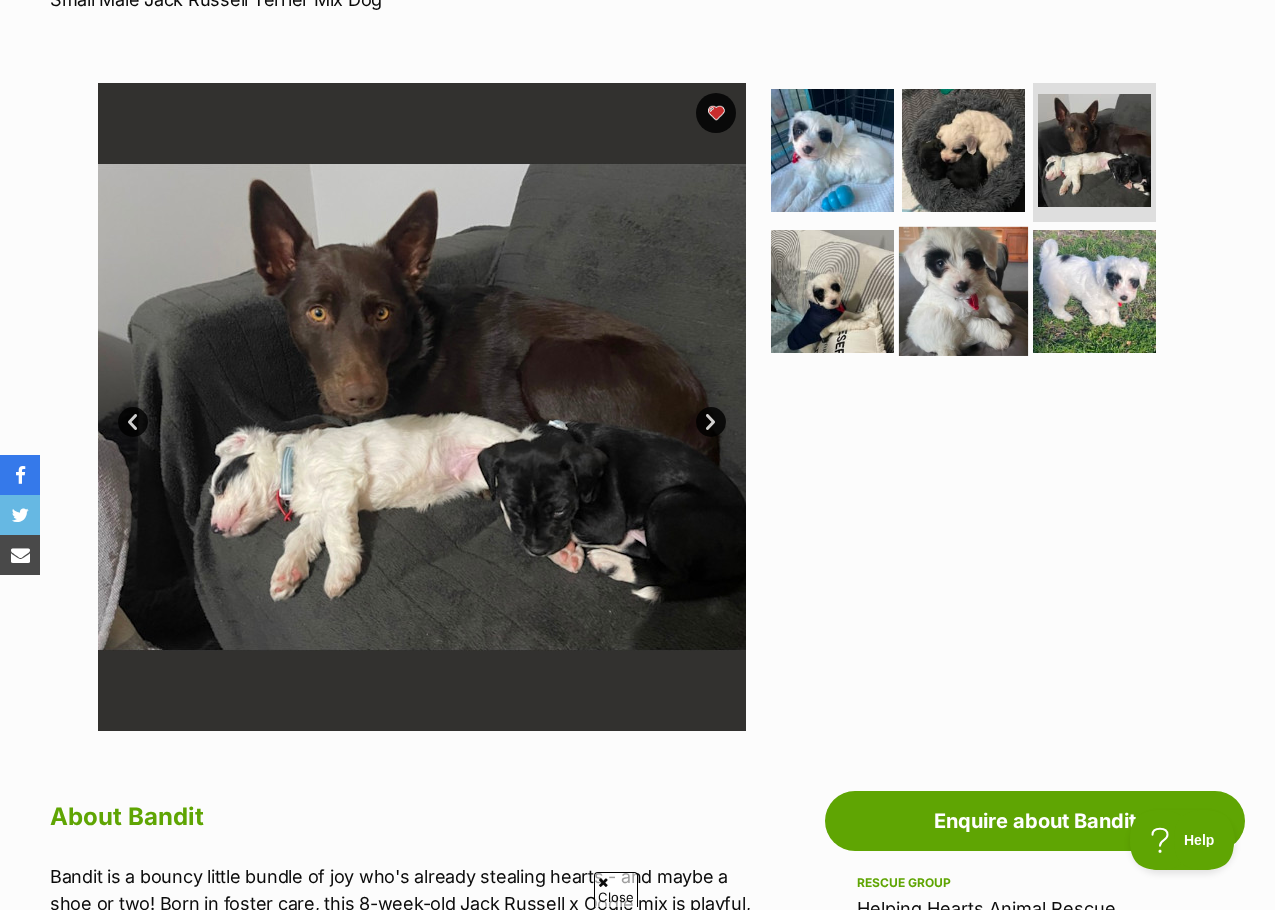 click at bounding box center (963, 291) 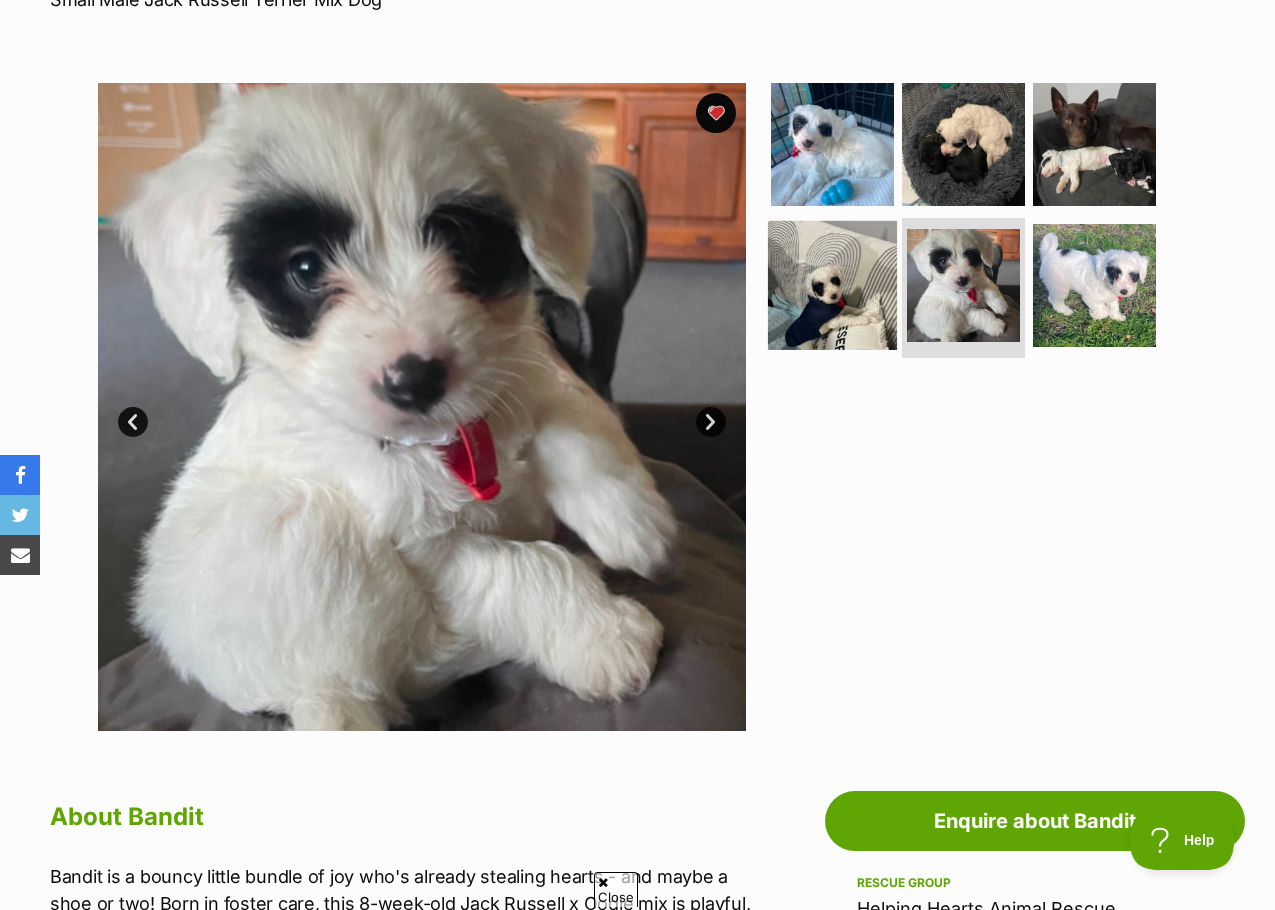 click at bounding box center (832, 285) 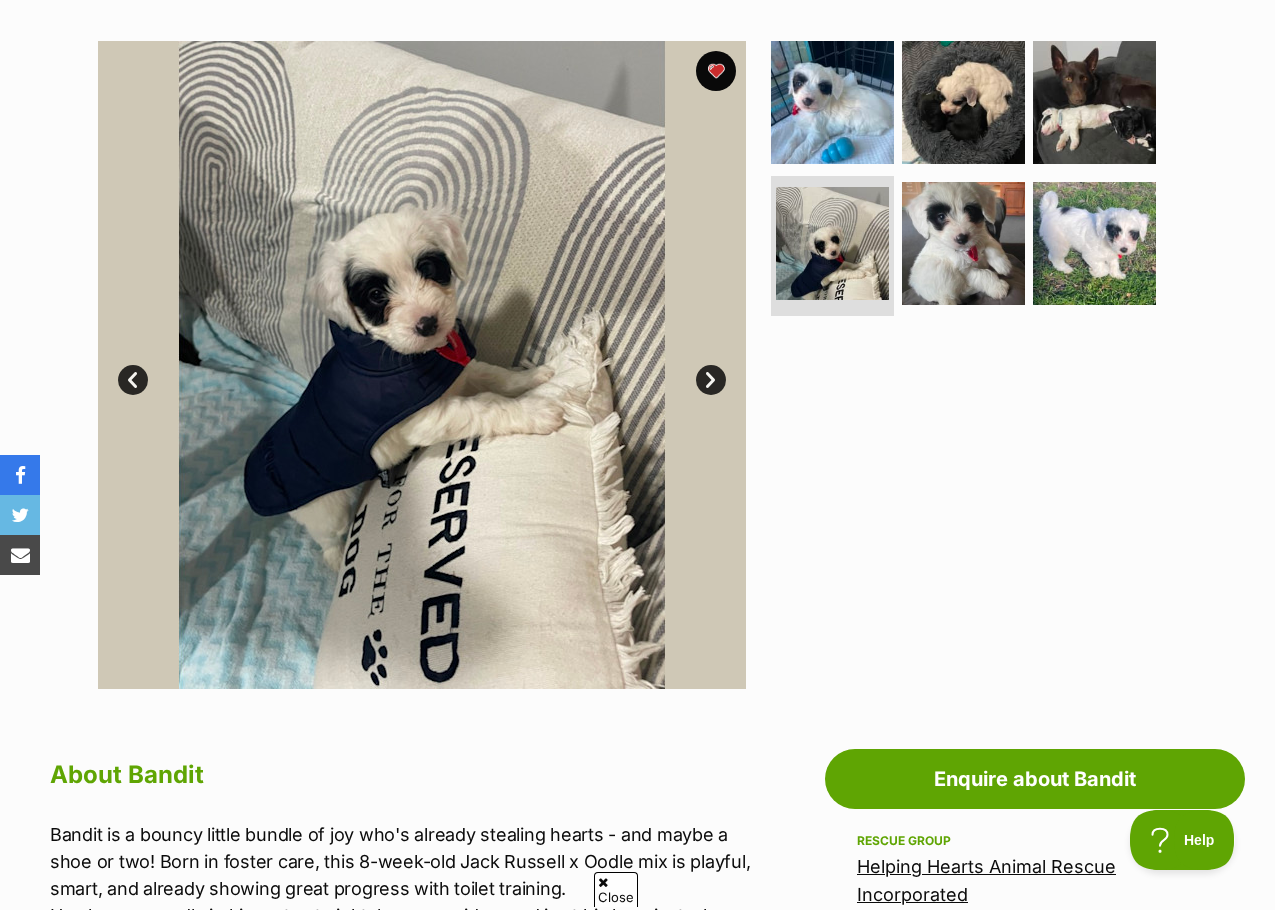 scroll, scrollTop: 667, scrollLeft: 0, axis: vertical 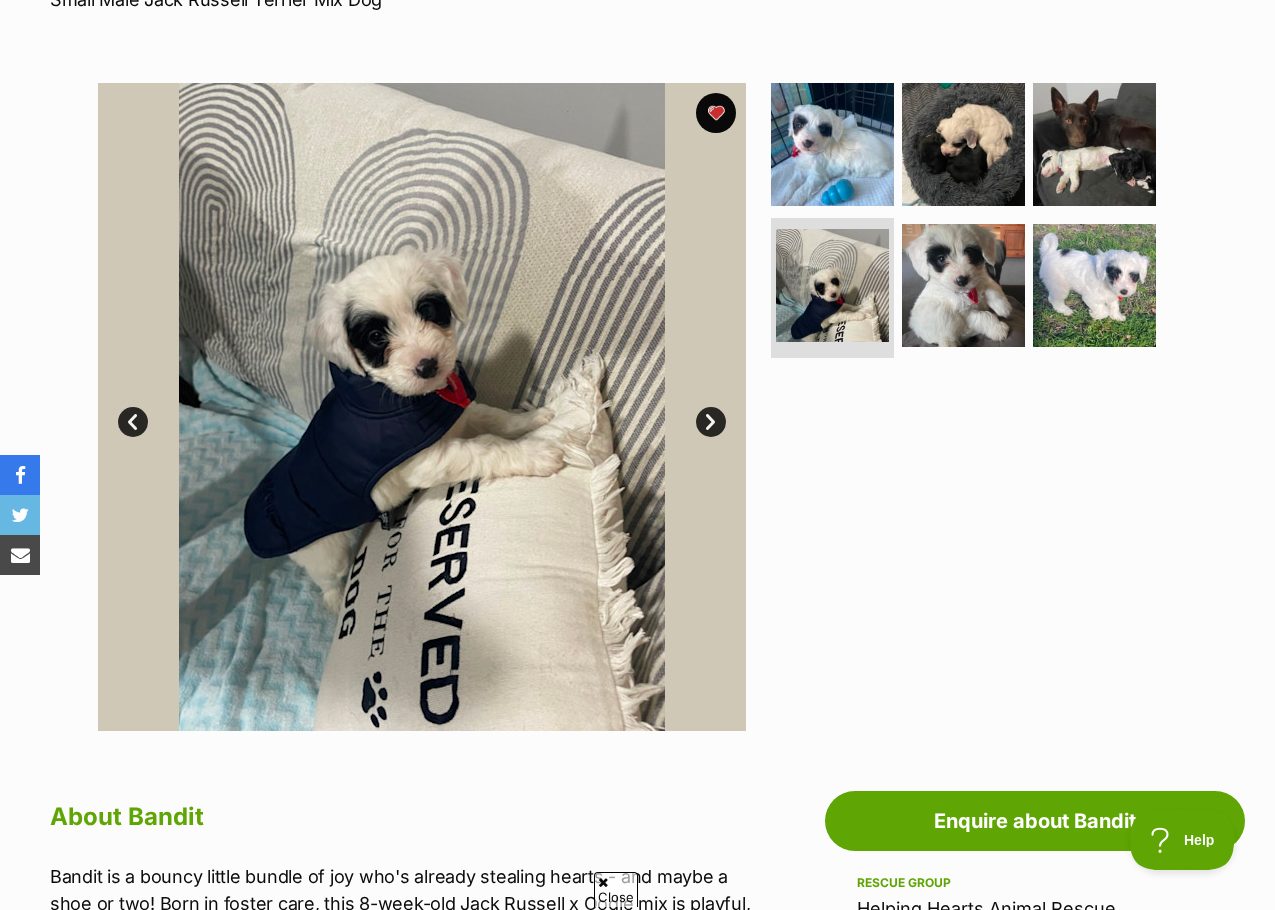 click at bounding box center (972, 407) 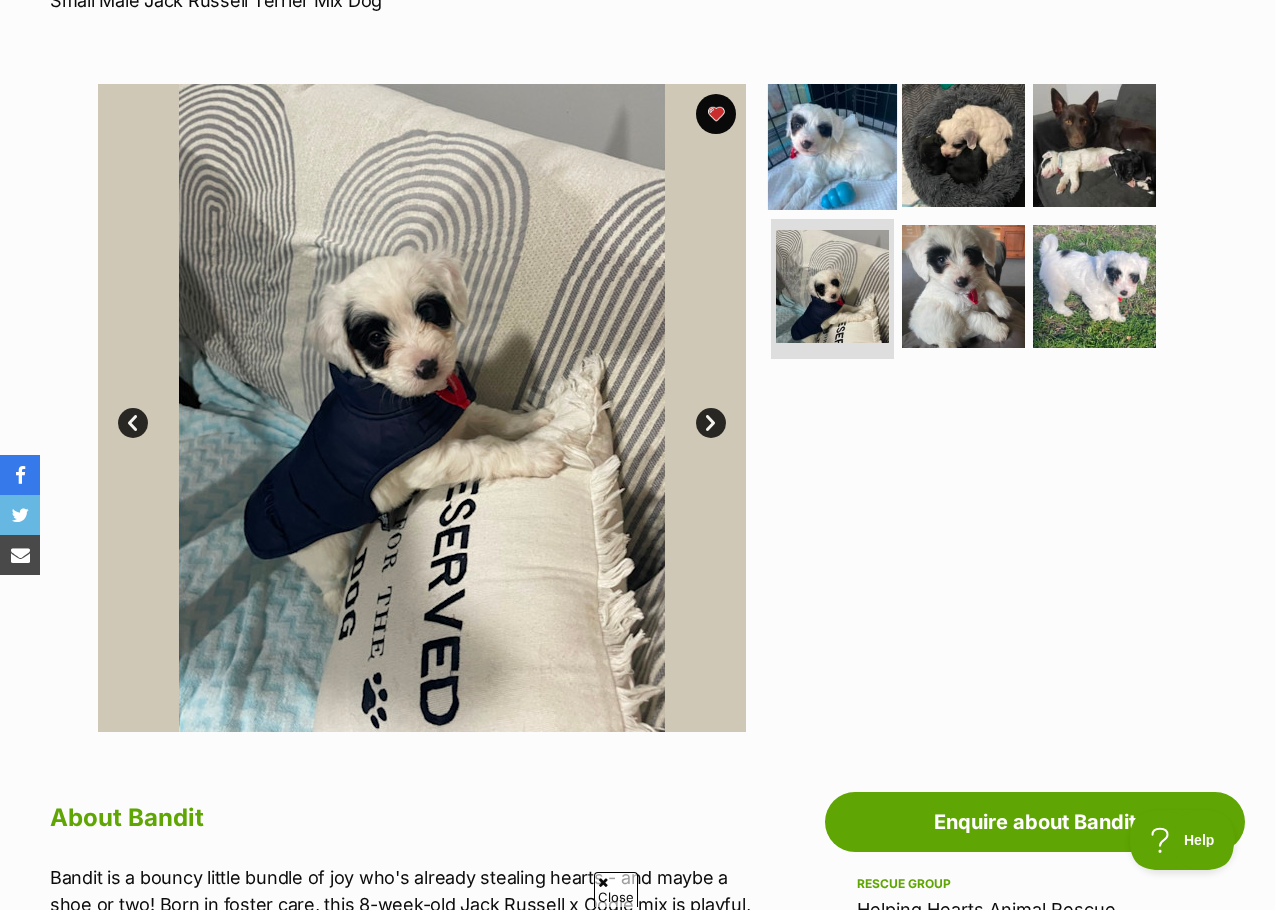 scroll, scrollTop: 0, scrollLeft: 0, axis: both 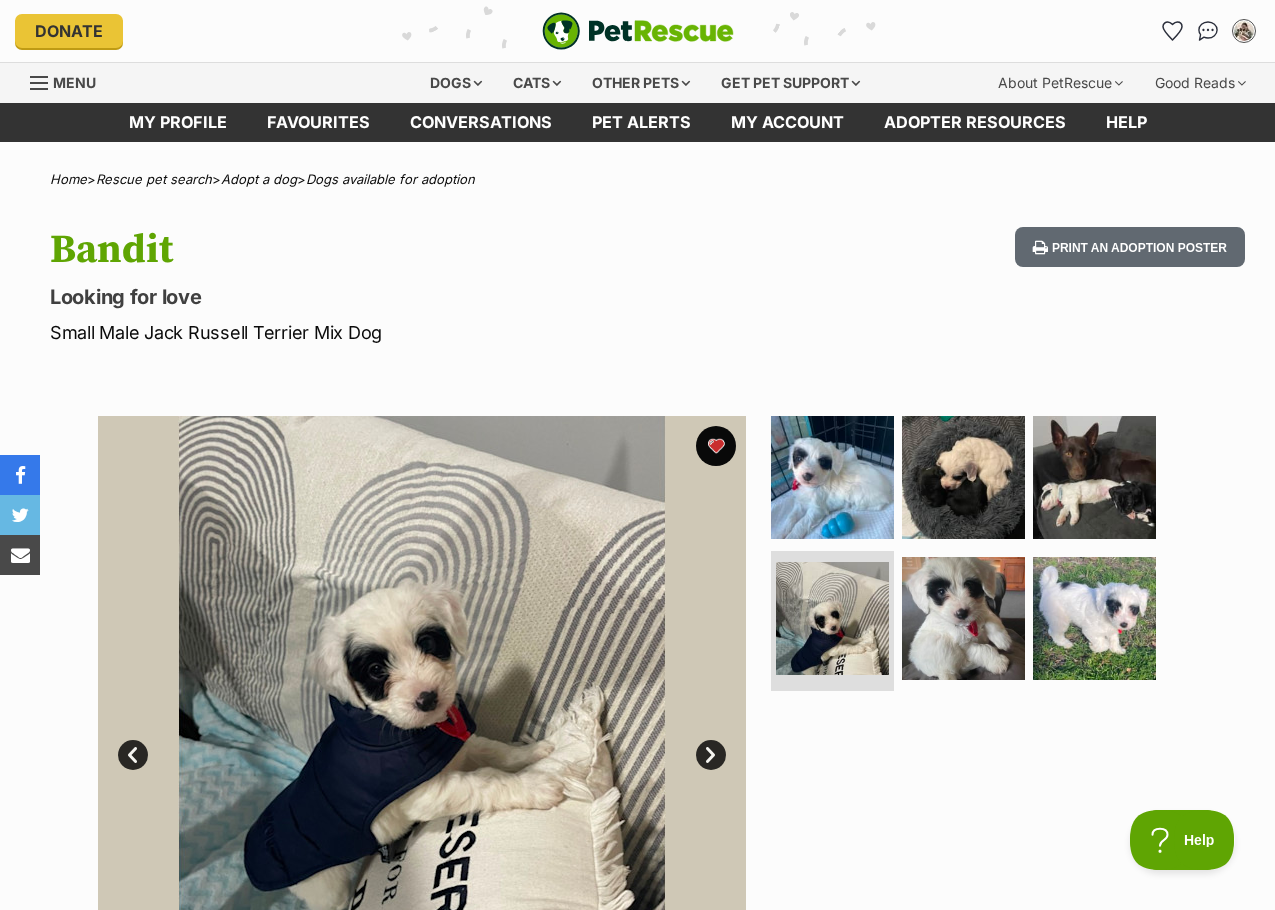 click on "Small Male Jack Russell Terrier Mix Dog" at bounding box center (414, 332) 